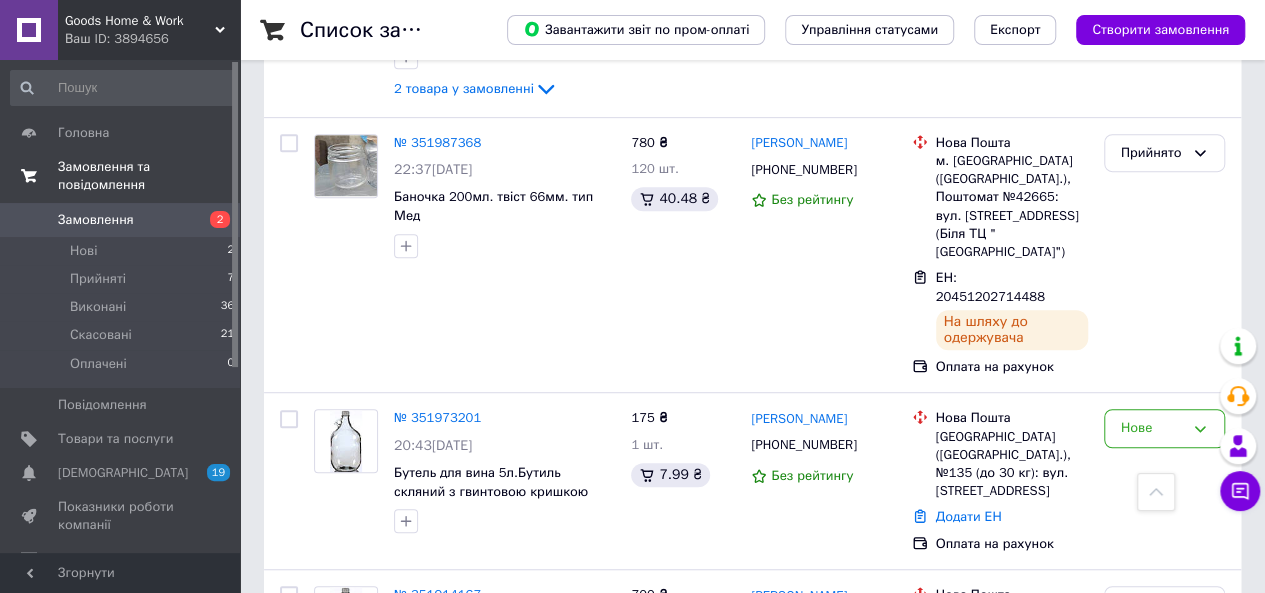 scroll, scrollTop: 445, scrollLeft: 0, axis: vertical 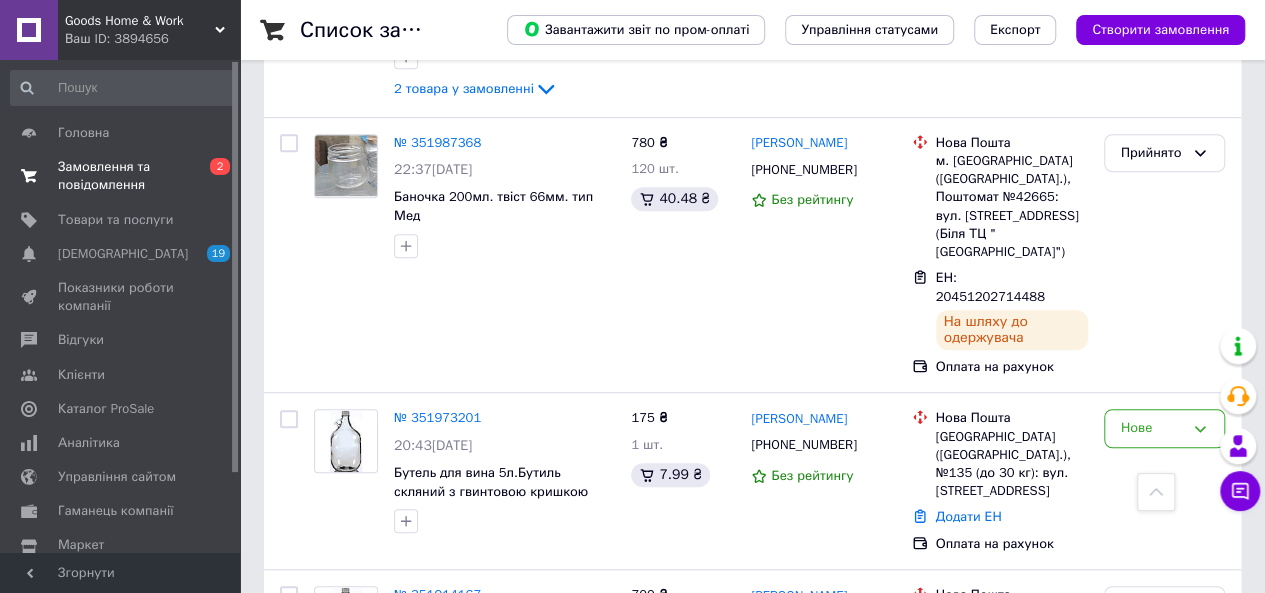 click on "Замовлення та повідомлення" at bounding box center [121, 176] 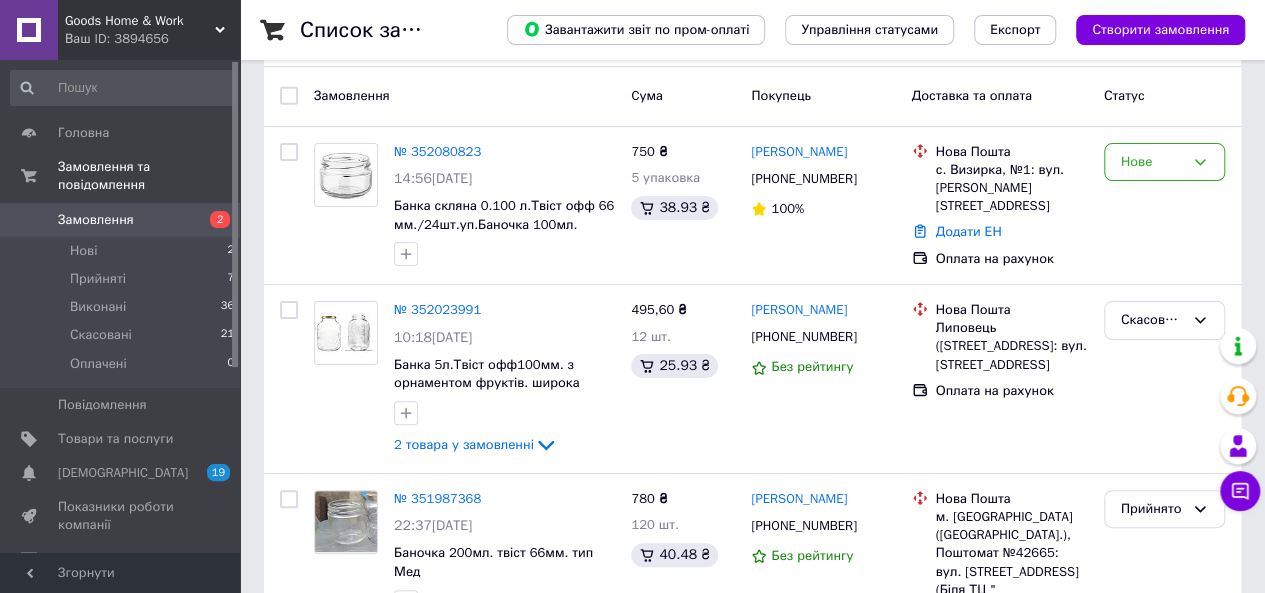 scroll, scrollTop: 0, scrollLeft: 0, axis: both 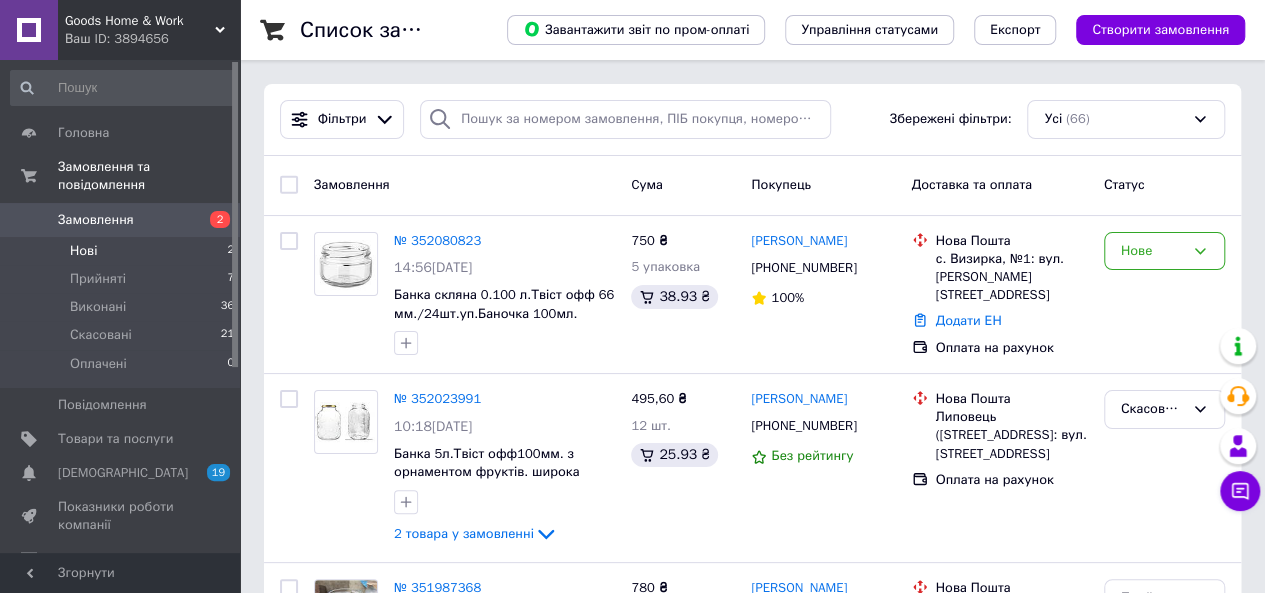 click on "Нові 2" at bounding box center [123, 251] 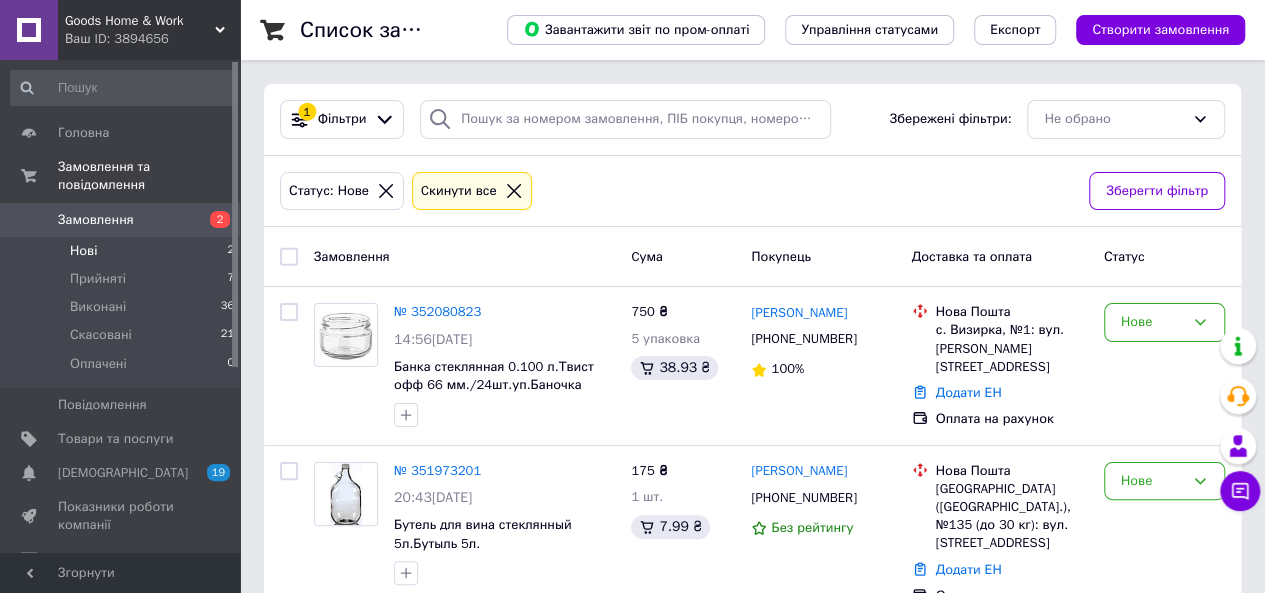 scroll, scrollTop: 30, scrollLeft: 0, axis: vertical 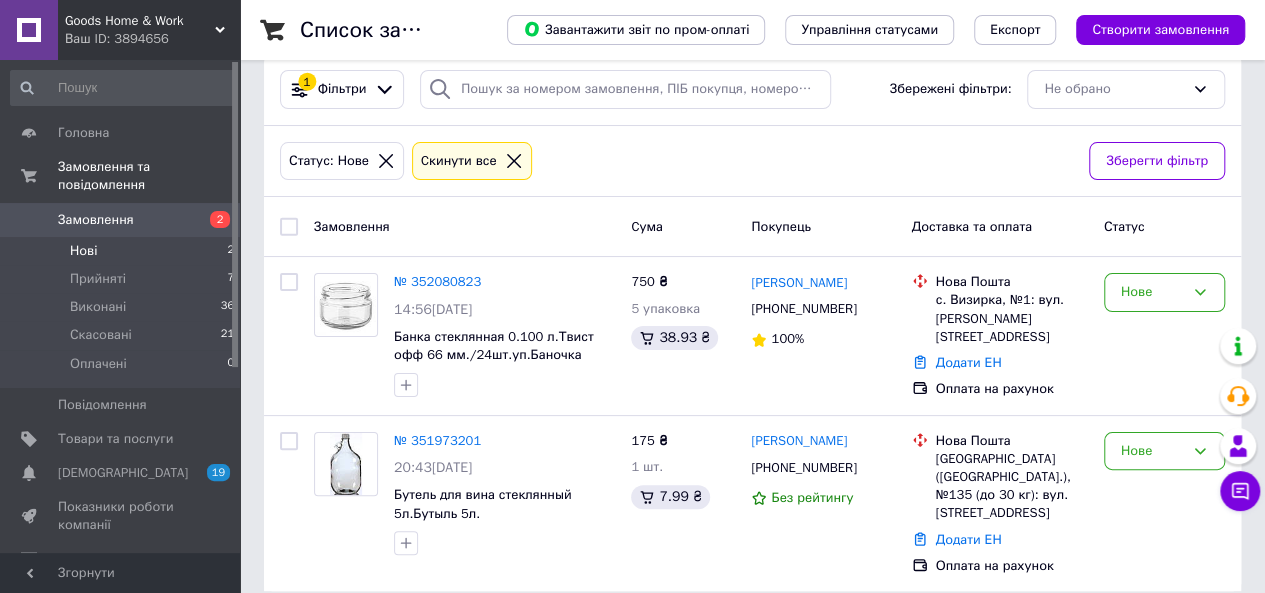 click on "Замовлення" at bounding box center (121, 220) 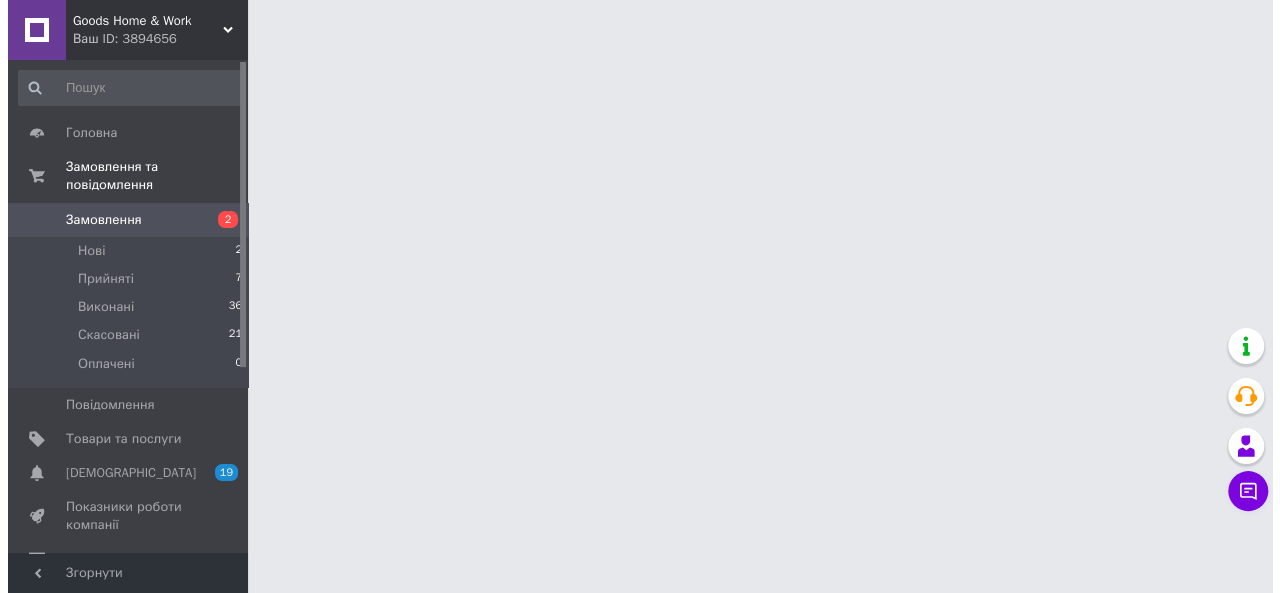 scroll, scrollTop: 0, scrollLeft: 0, axis: both 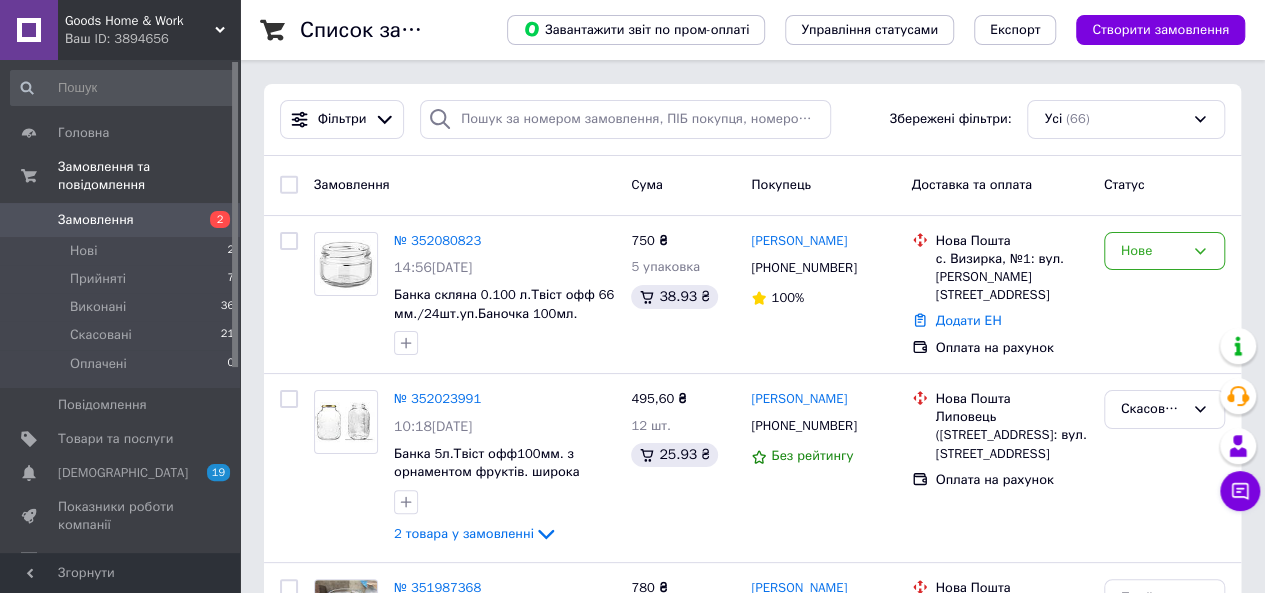 click on "2" at bounding box center [212, 220] 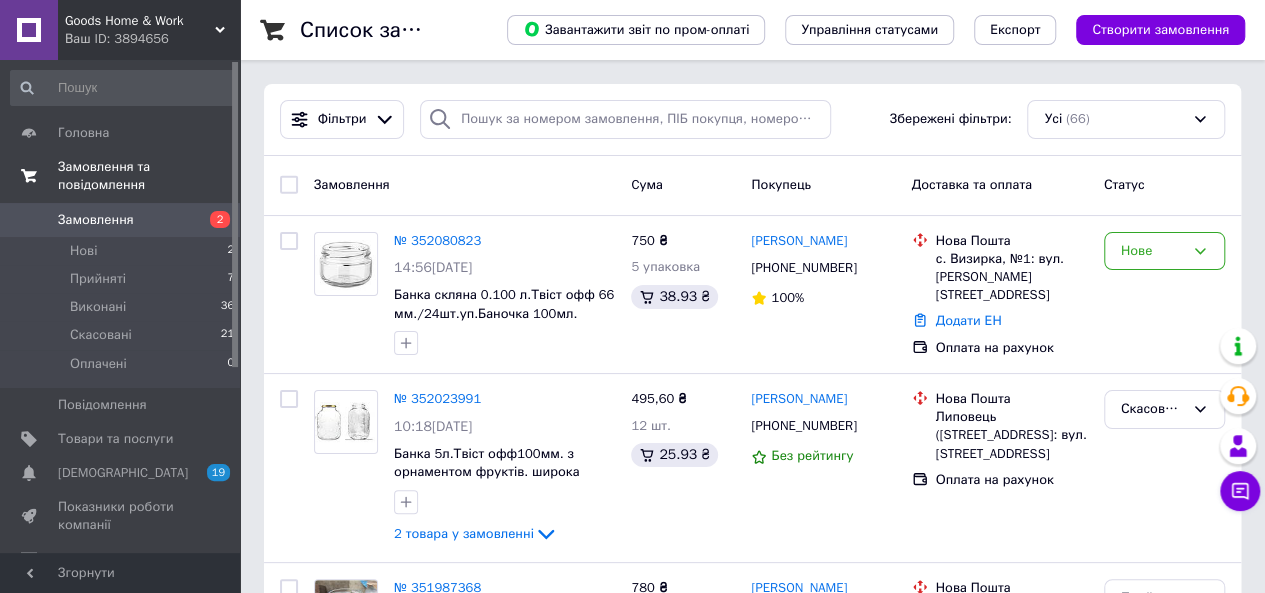 click on "Замовлення та повідомлення" at bounding box center (149, 176) 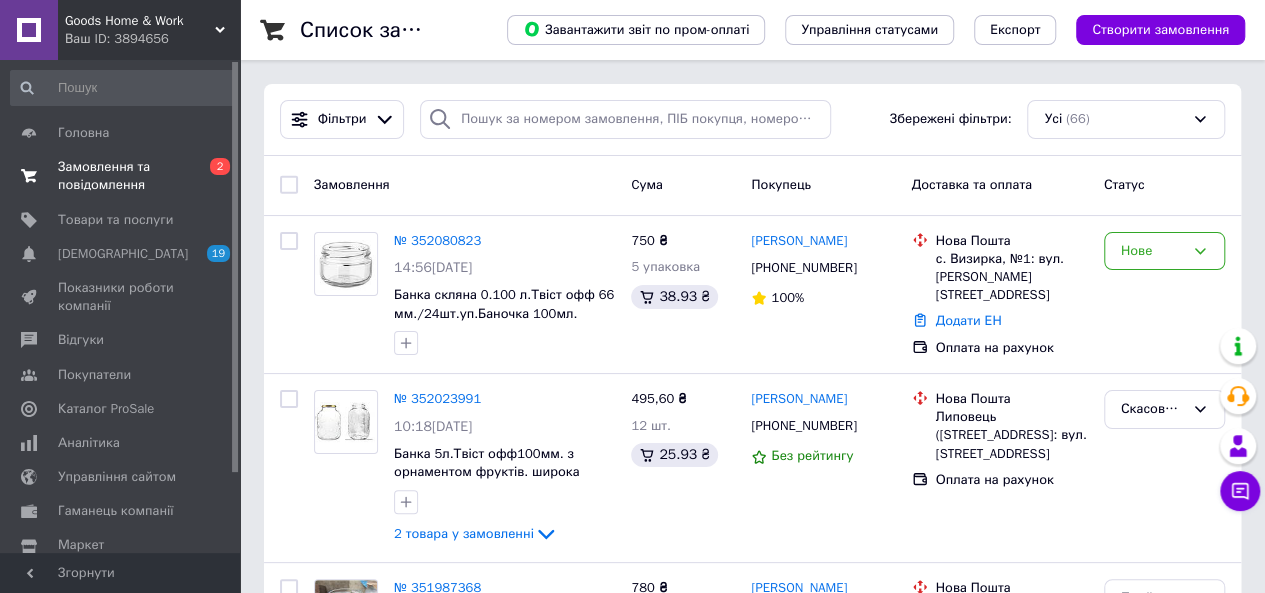 click on "Замовлення та повідомлення" at bounding box center (121, 176) 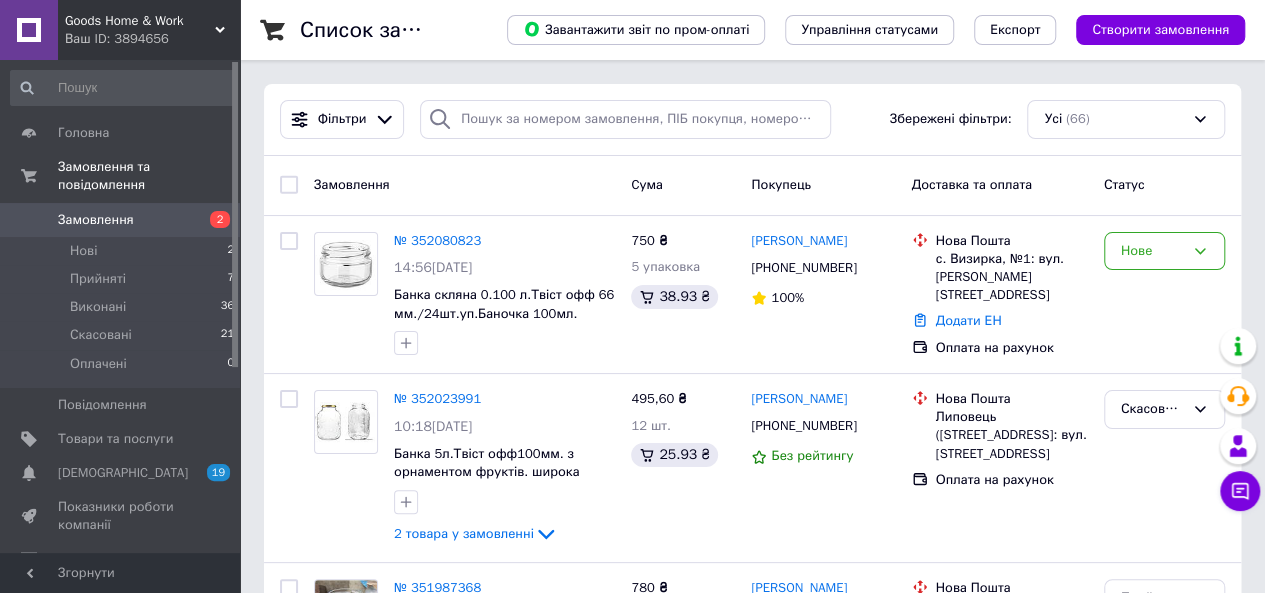 click on "Замовлення" at bounding box center (121, 220) 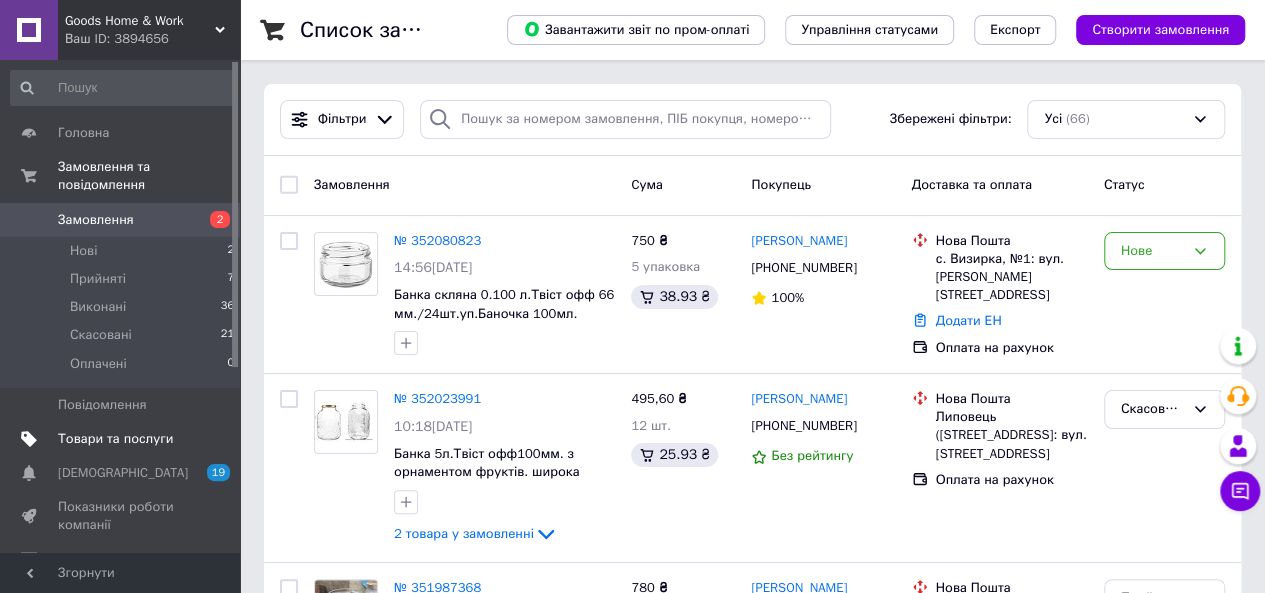 click on "Товари та послуги" at bounding box center (121, 439) 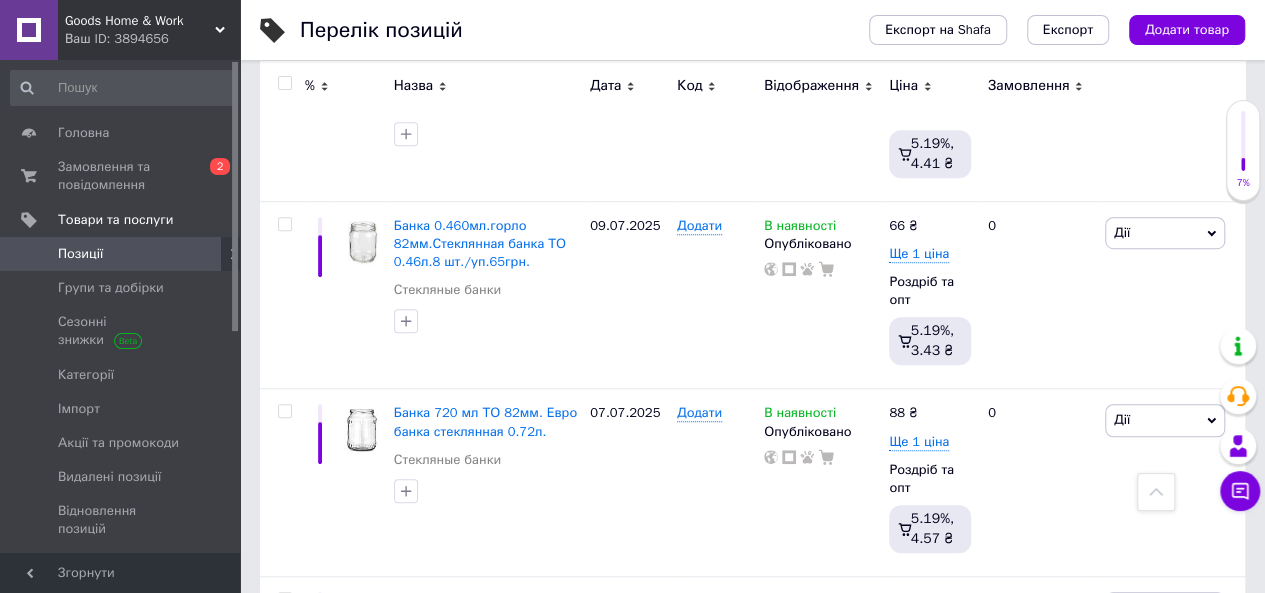 scroll, scrollTop: 1307, scrollLeft: 0, axis: vertical 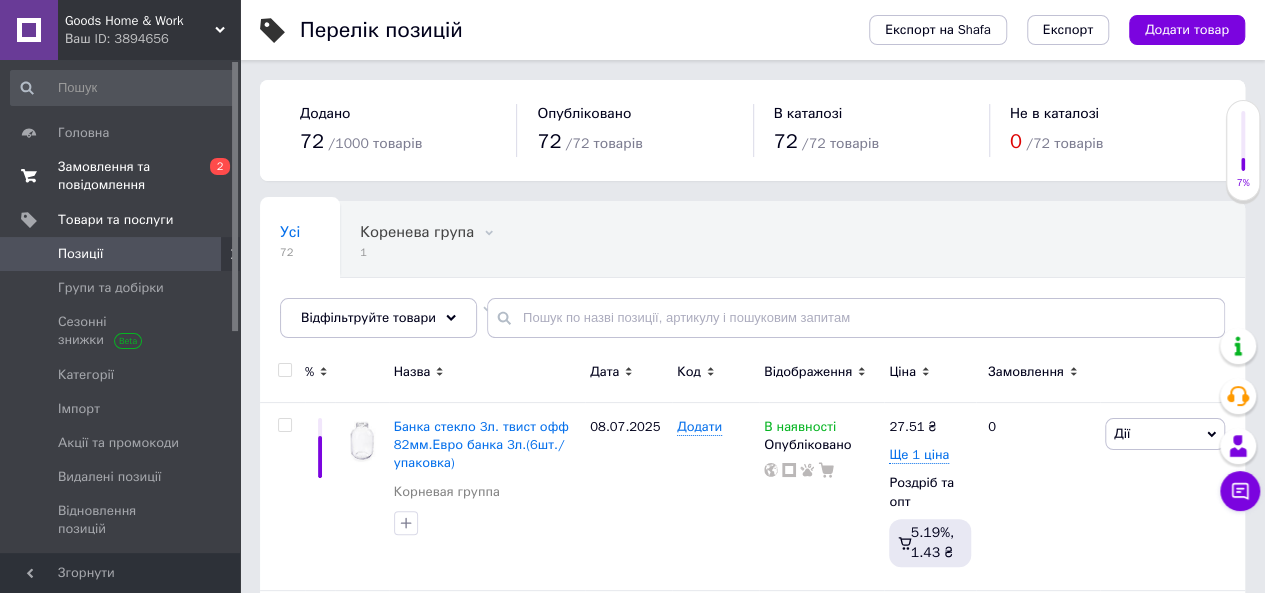 click on "Замовлення та повідомлення" at bounding box center (121, 176) 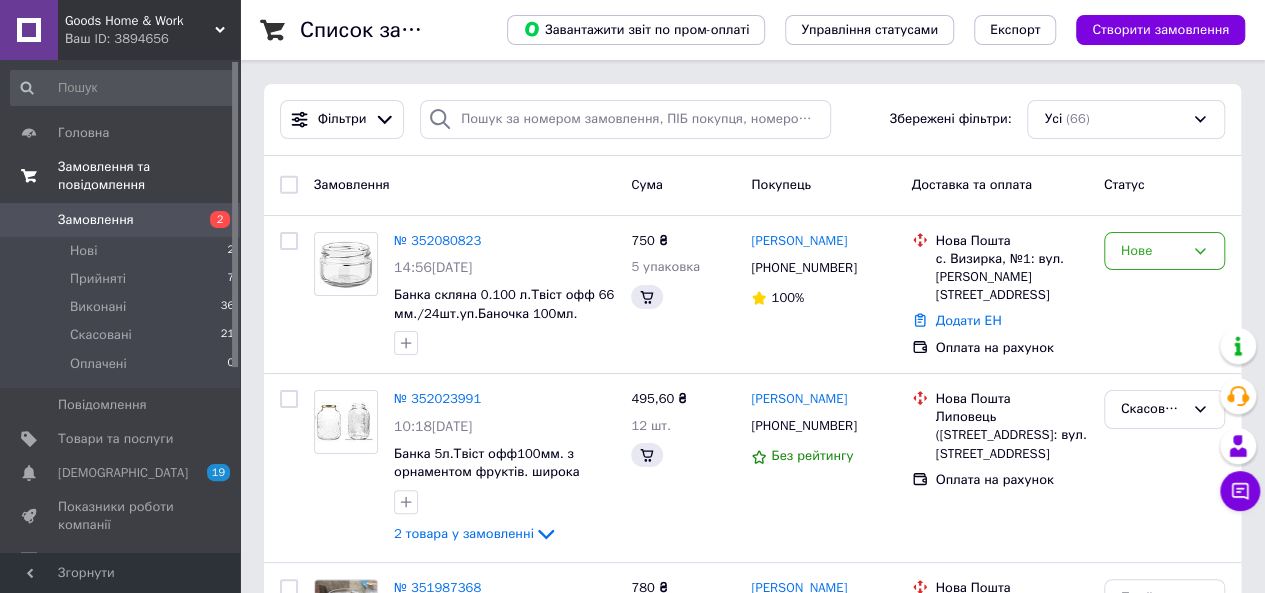 click on "Замовлення та повідомлення" at bounding box center (149, 176) 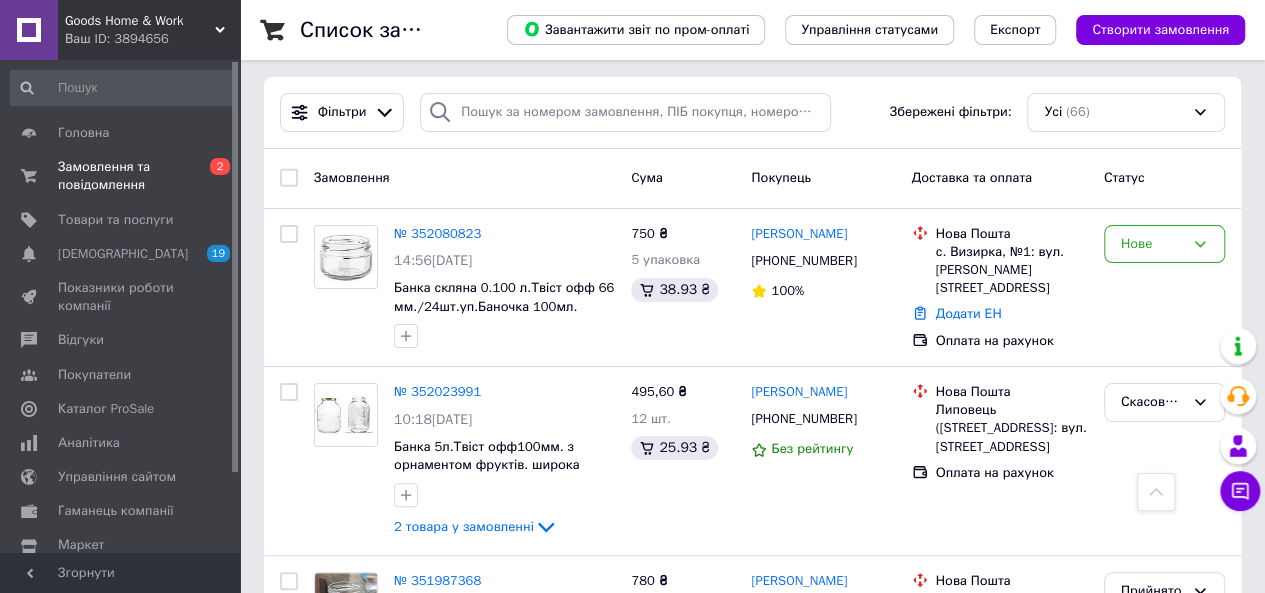 scroll, scrollTop: 0, scrollLeft: 0, axis: both 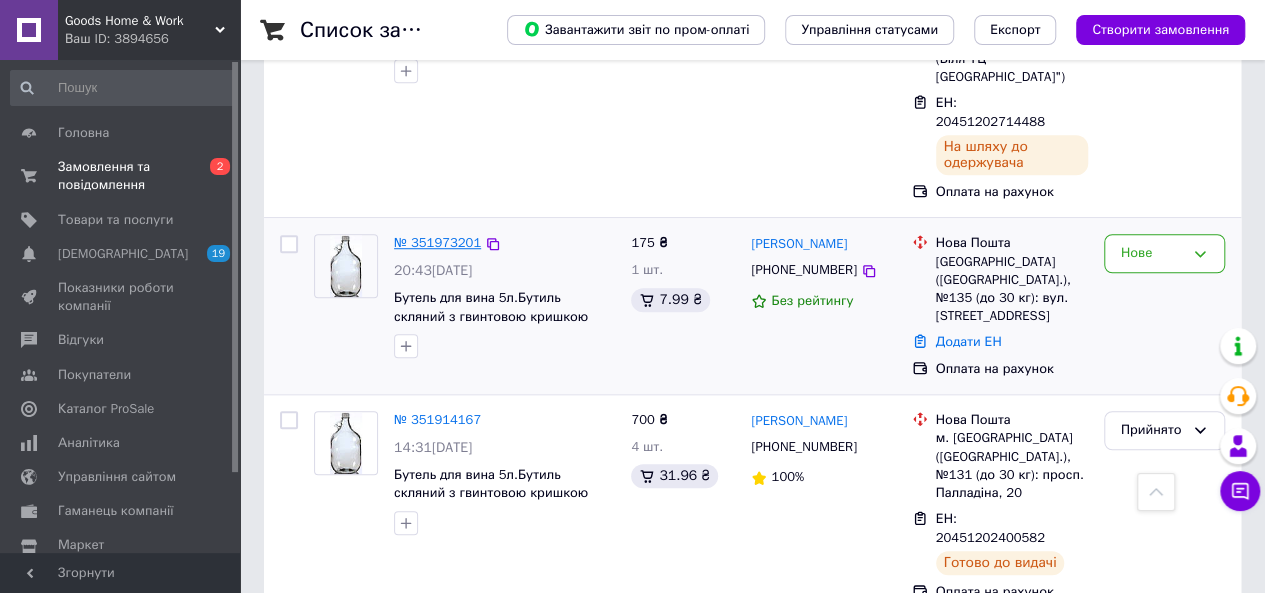 click on "№ 351973201" at bounding box center [437, 242] 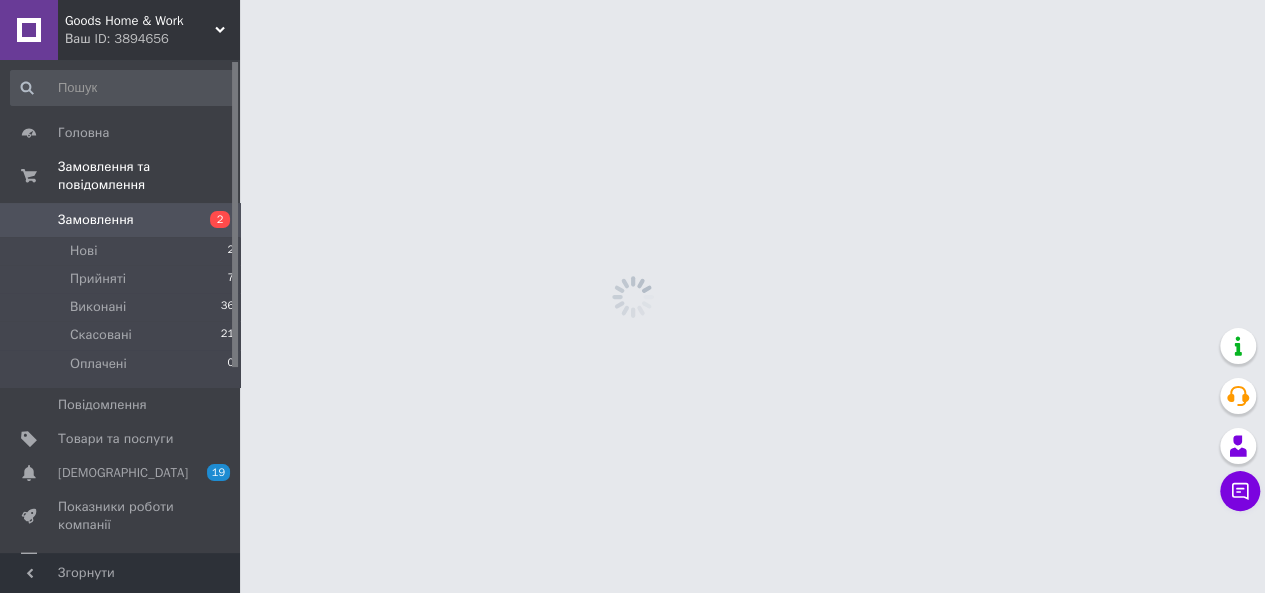 scroll, scrollTop: 0, scrollLeft: 0, axis: both 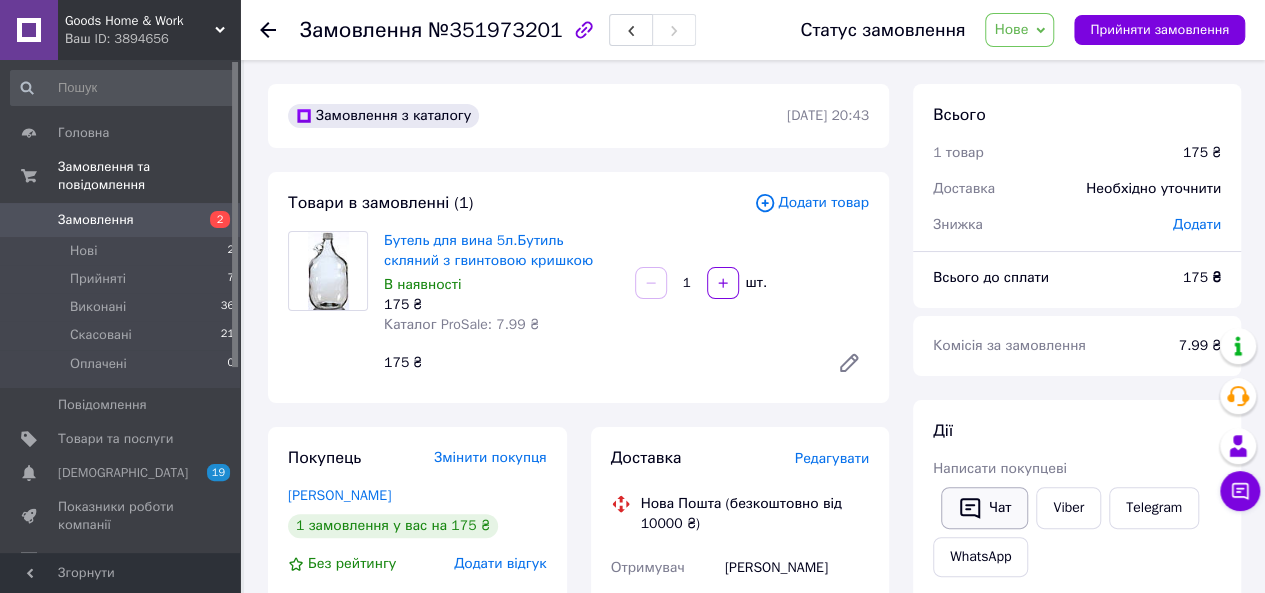 click on "Чат" at bounding box center [984, 508] 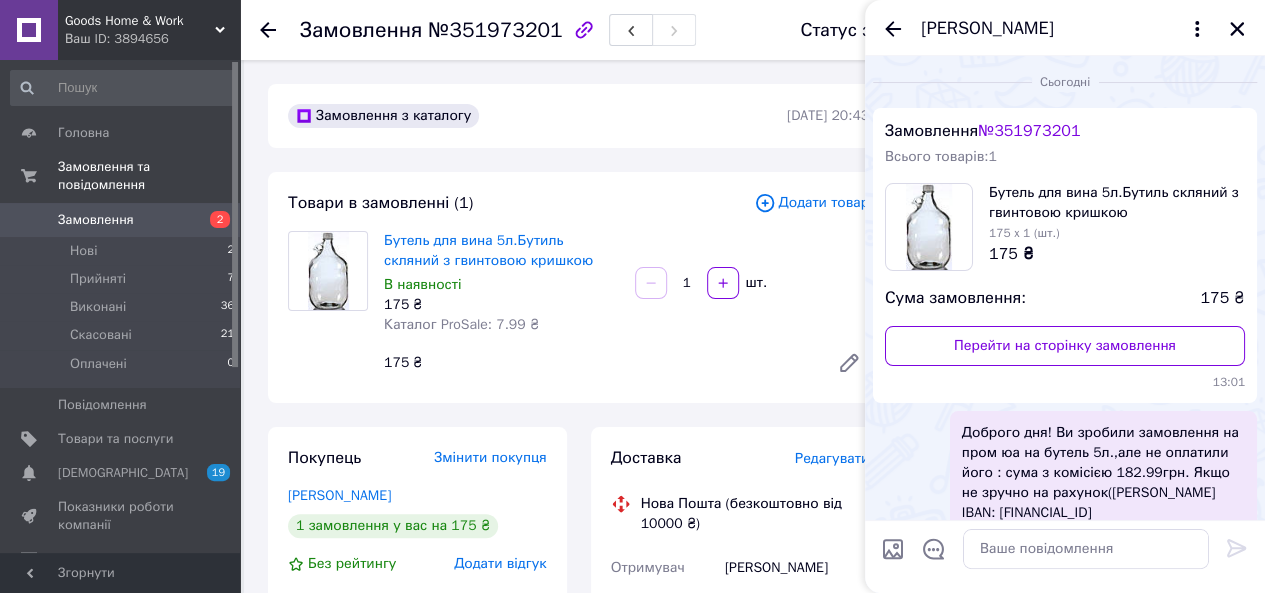 scroll, scrollTop: 590, scrollLeft: 0, axis: vertical 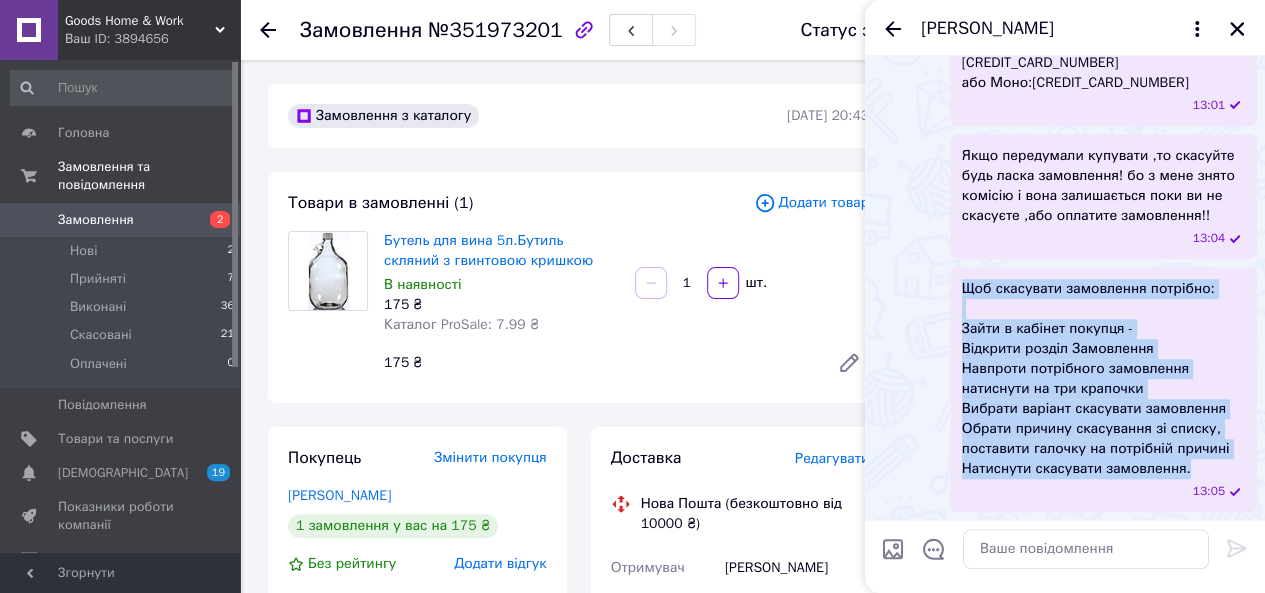 drag, startPoint x: 960, startPoint y: 287, endPoint x: 1235, endPoint y: 459, distance: 324.35938 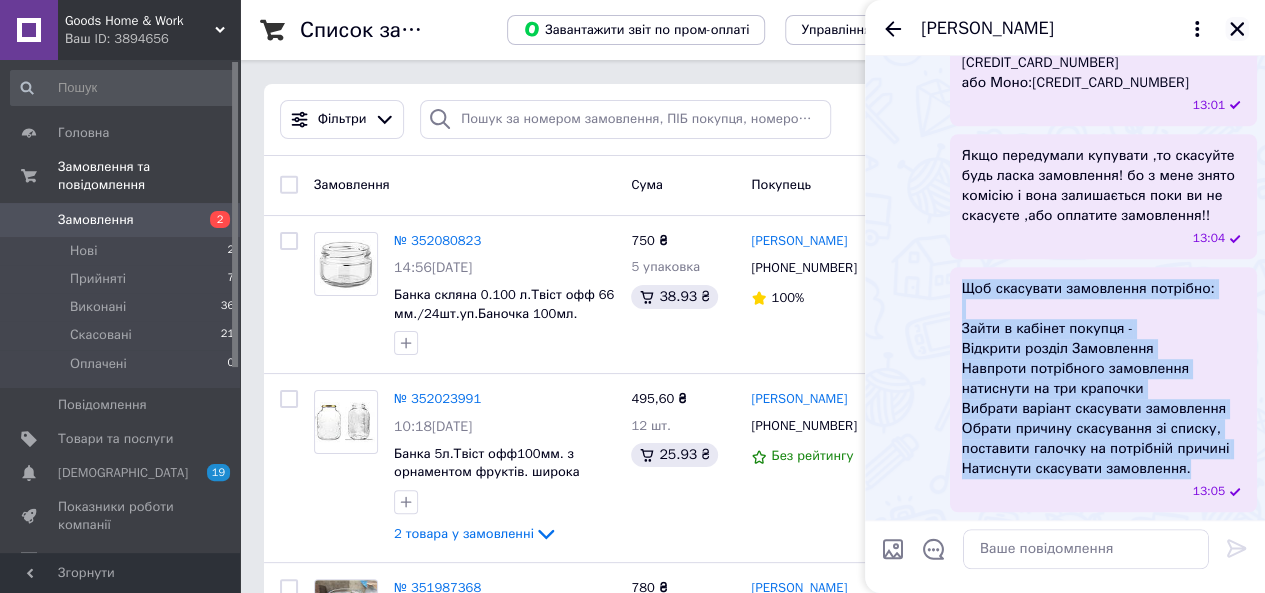 click 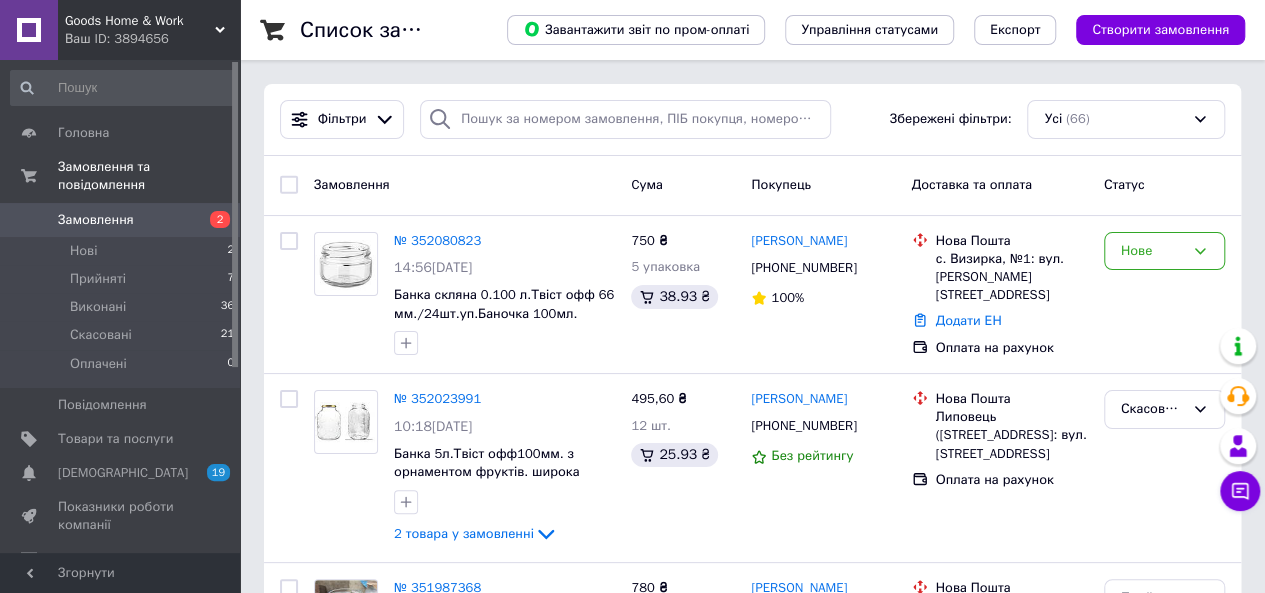 scroll, scrollTop: 332, scrollLeft: 0, axis: vertical 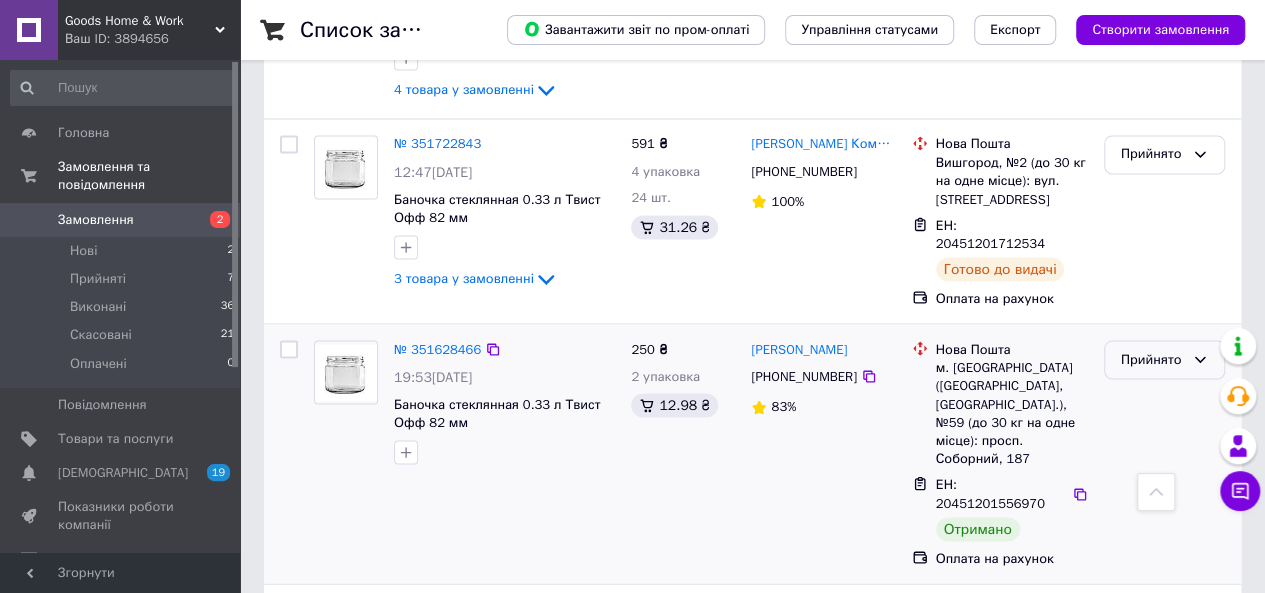 click 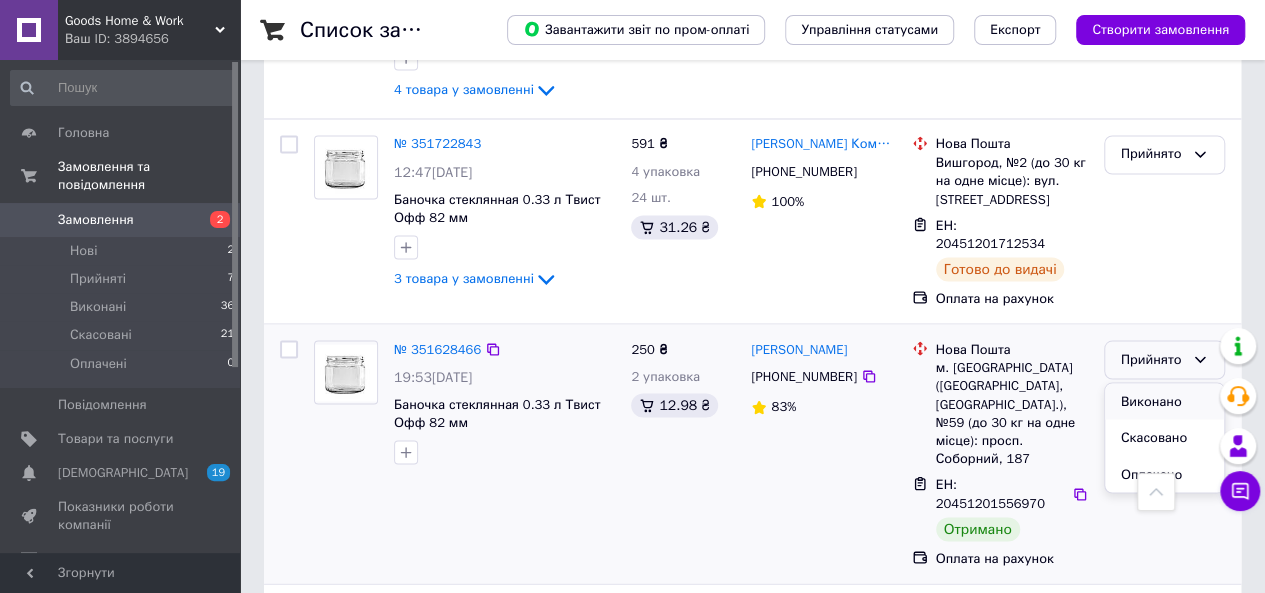 click on "Виконано" at bounding box center [1164, 401] 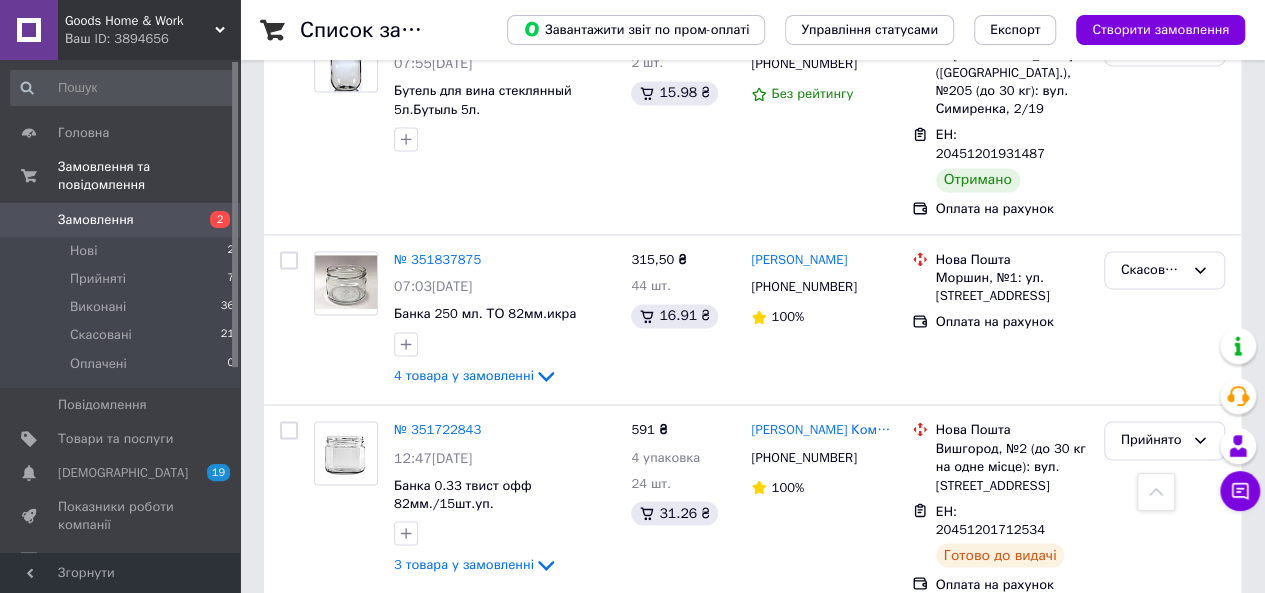 scroll, scrollTop: 1458, scrollLeft: 0, axis: vertical 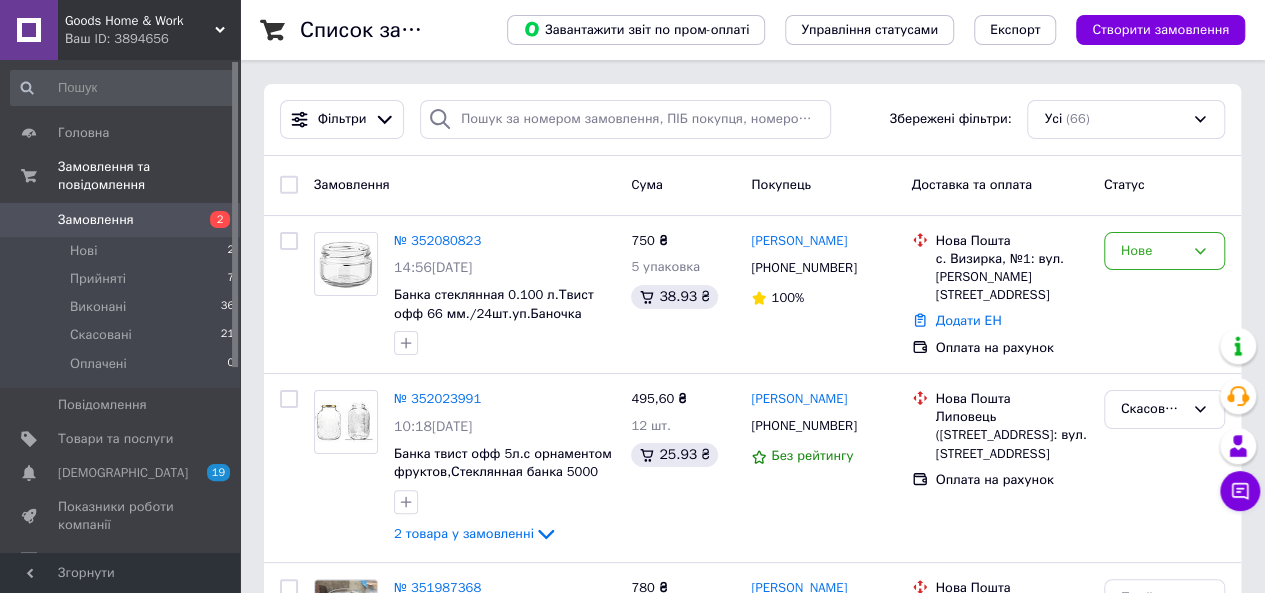 click on "2" at bounding box center [212, 220] 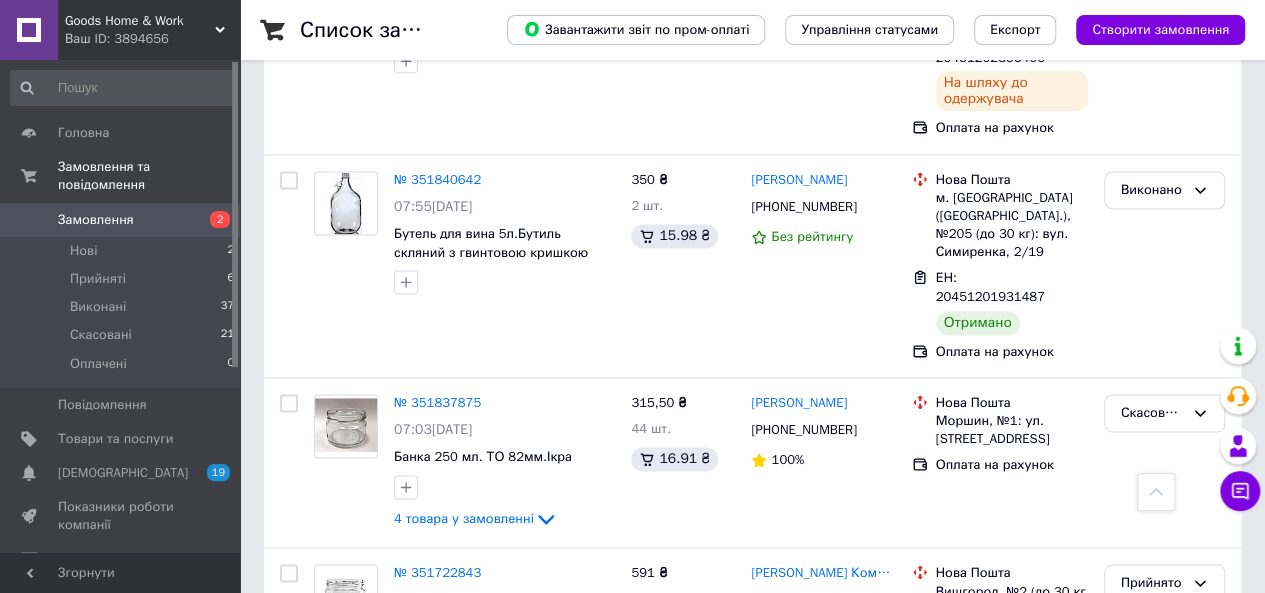 scroll, scrollTop: 0, scrollLeft: 0, axis: both 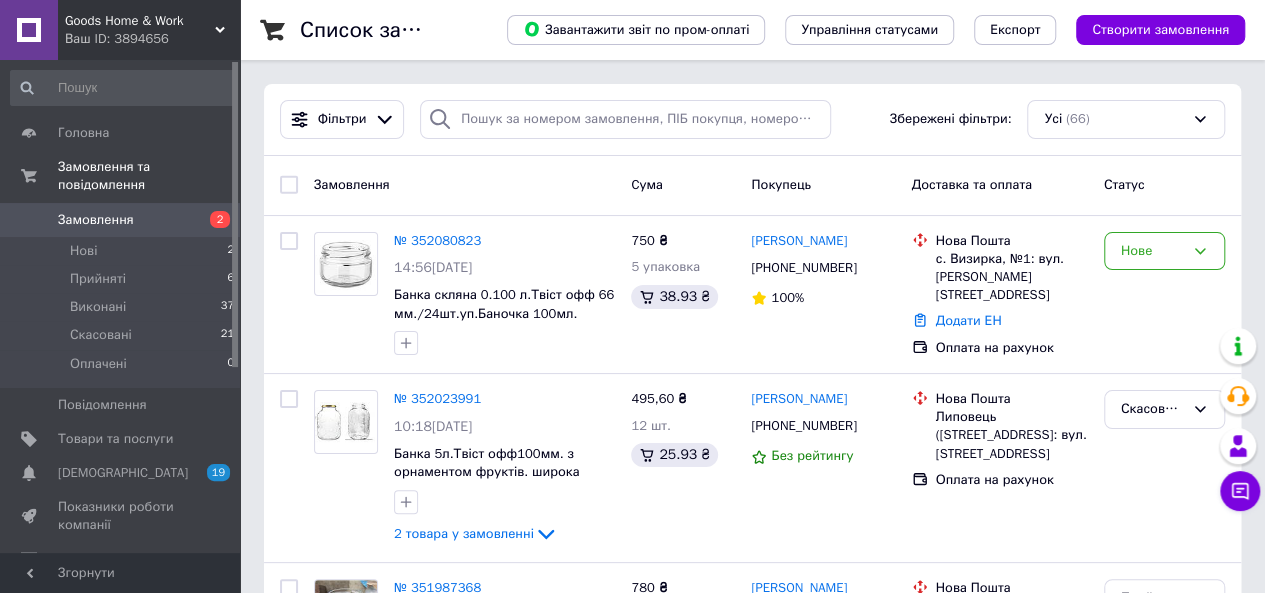 click on "Замовлення" at bounding box center (121, 220) 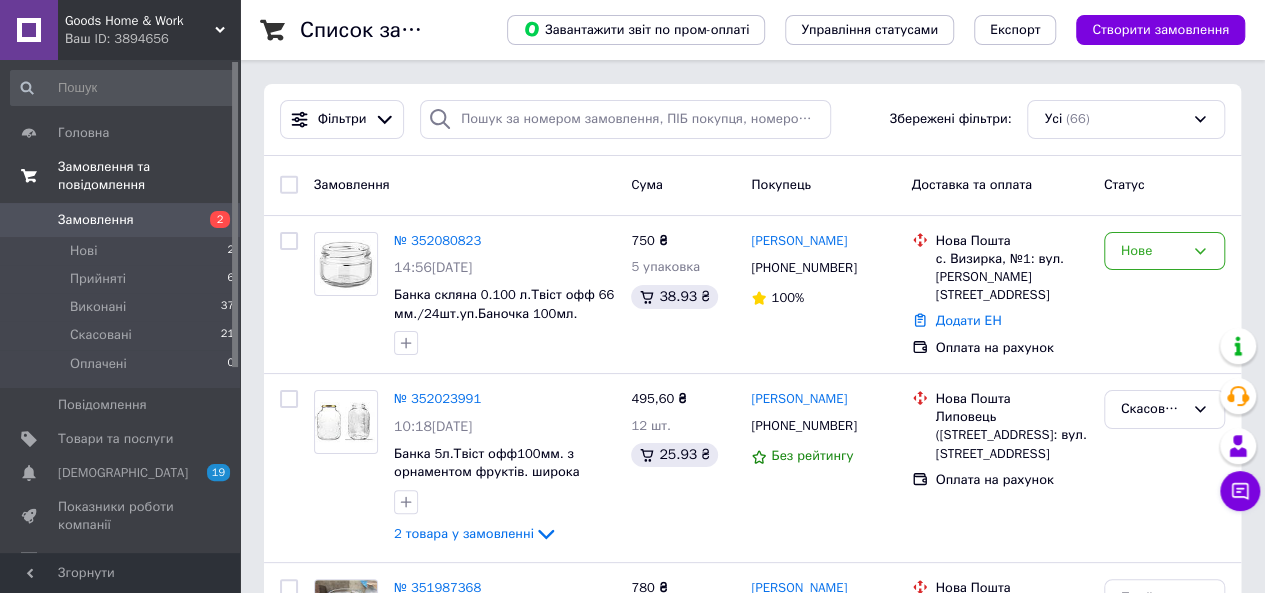 click on "Замовлення та повідомлення" at bounding box center (149, 176) 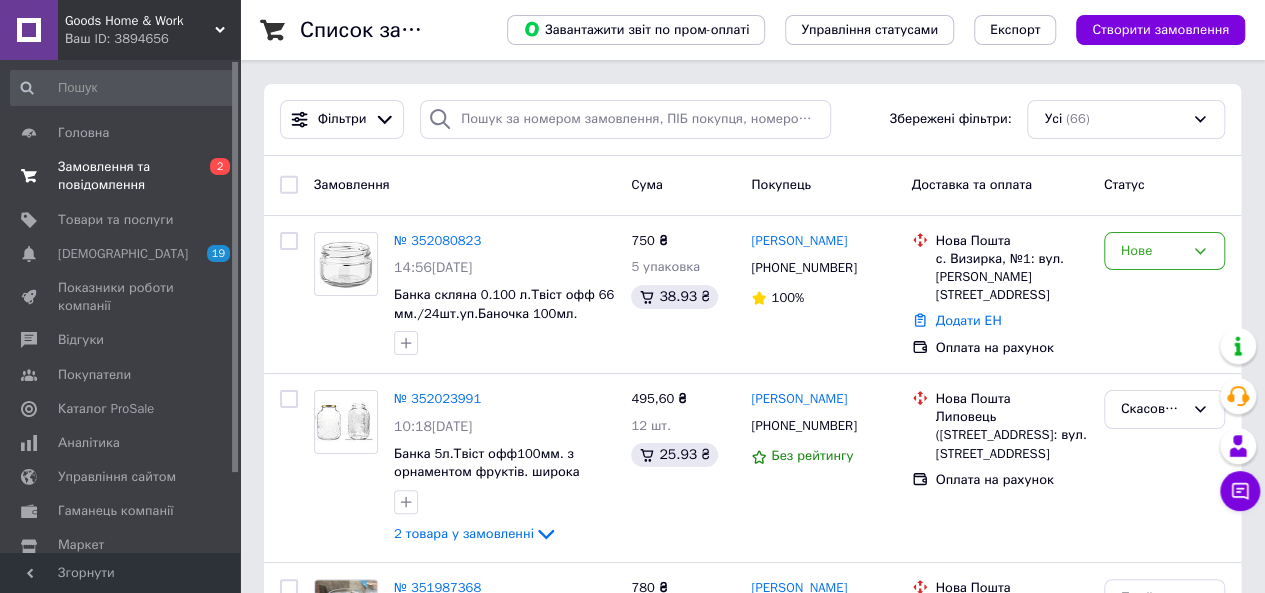 click on "Замовлення та повідомлення" at bounding box center [121, 176] 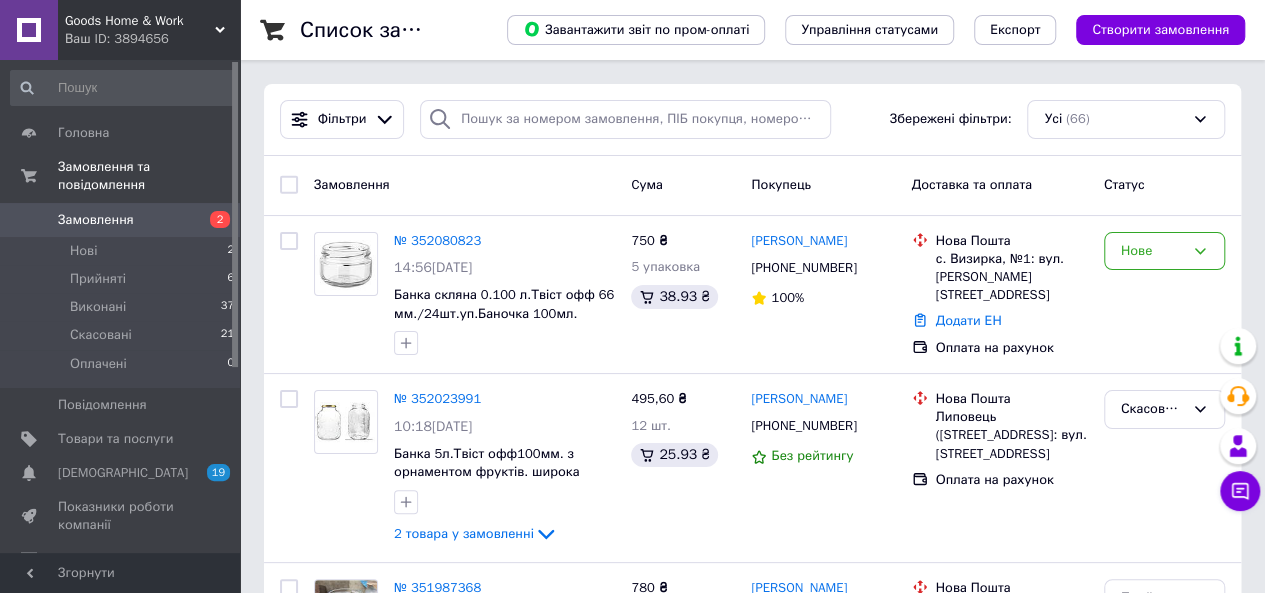 click on "Замовлення 2" at bounding box center [123, 220] 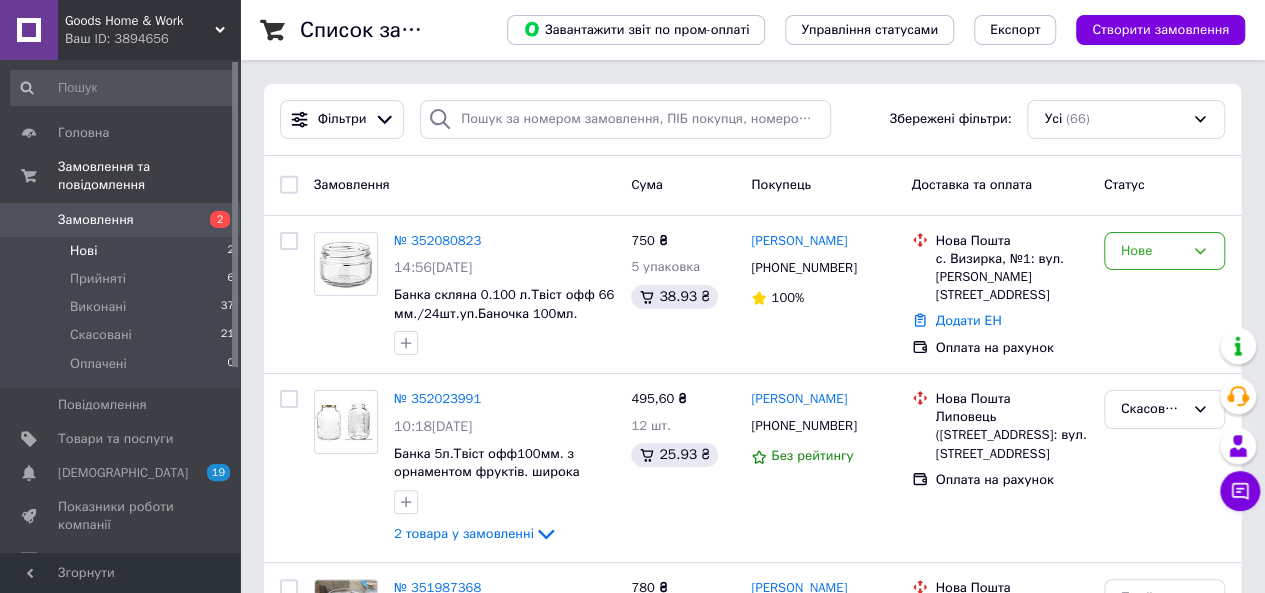 click on "Нові 2" at bounding box center (123, 251) 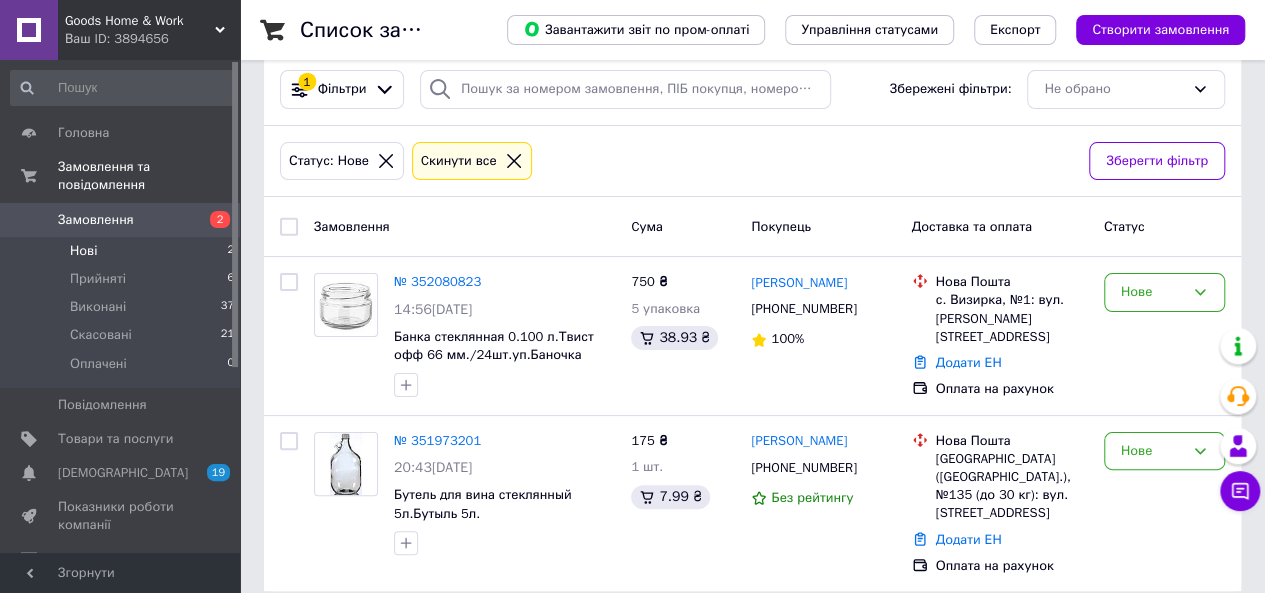 scroll, scrollTop: 0, scrollLeft: 0, axis: both 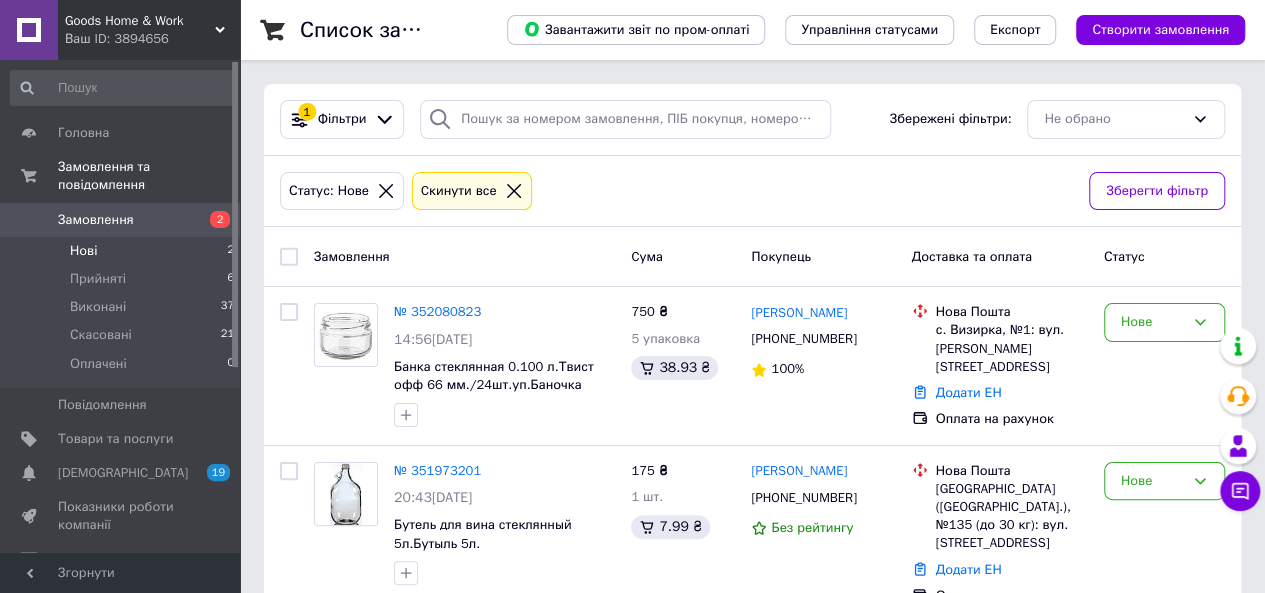 click on "Замовлення" at bounding box center [96, 220] 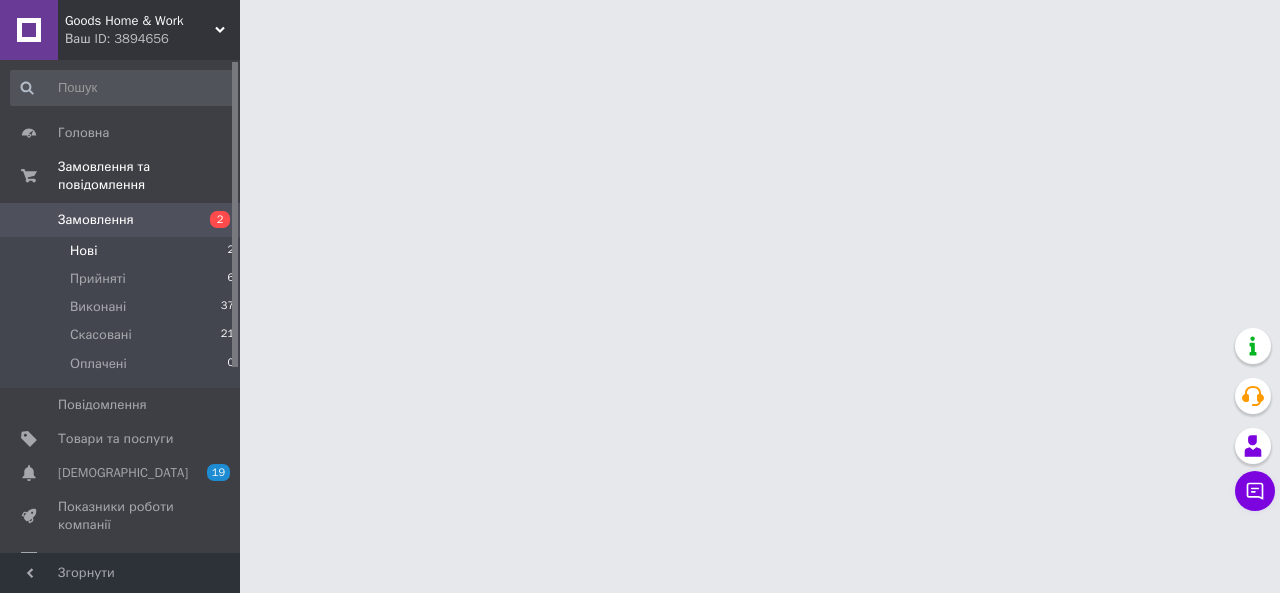 click on "Нові 2" at bounding box center (123, 251) 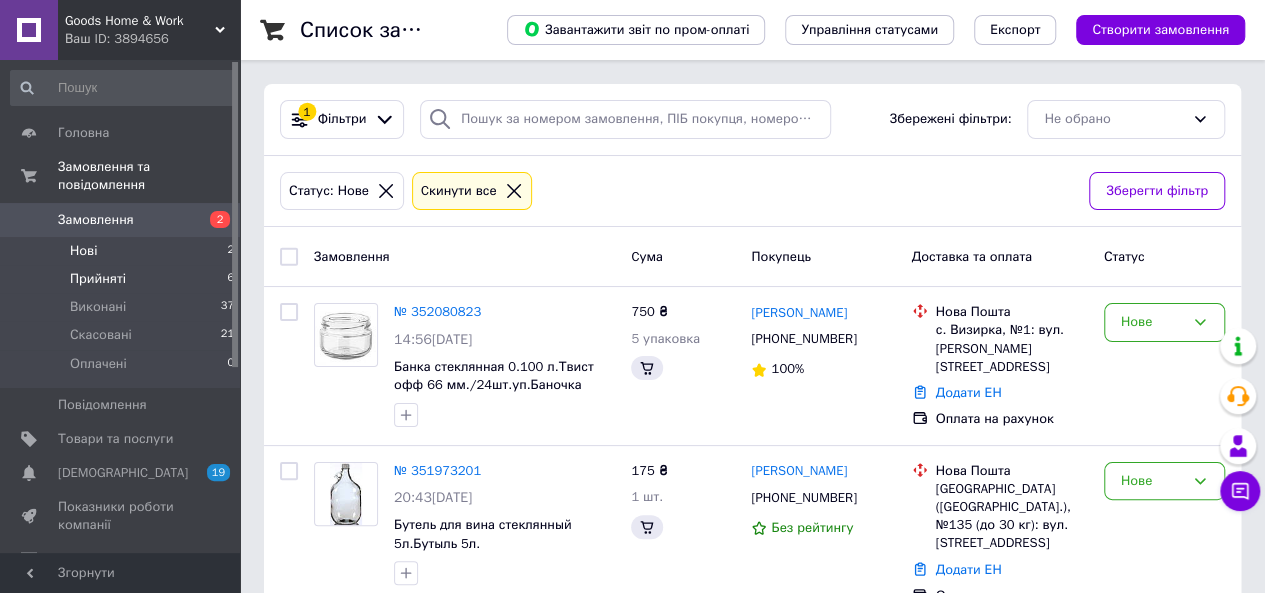 click on "Прийняті" at bounding box center [98, 279] 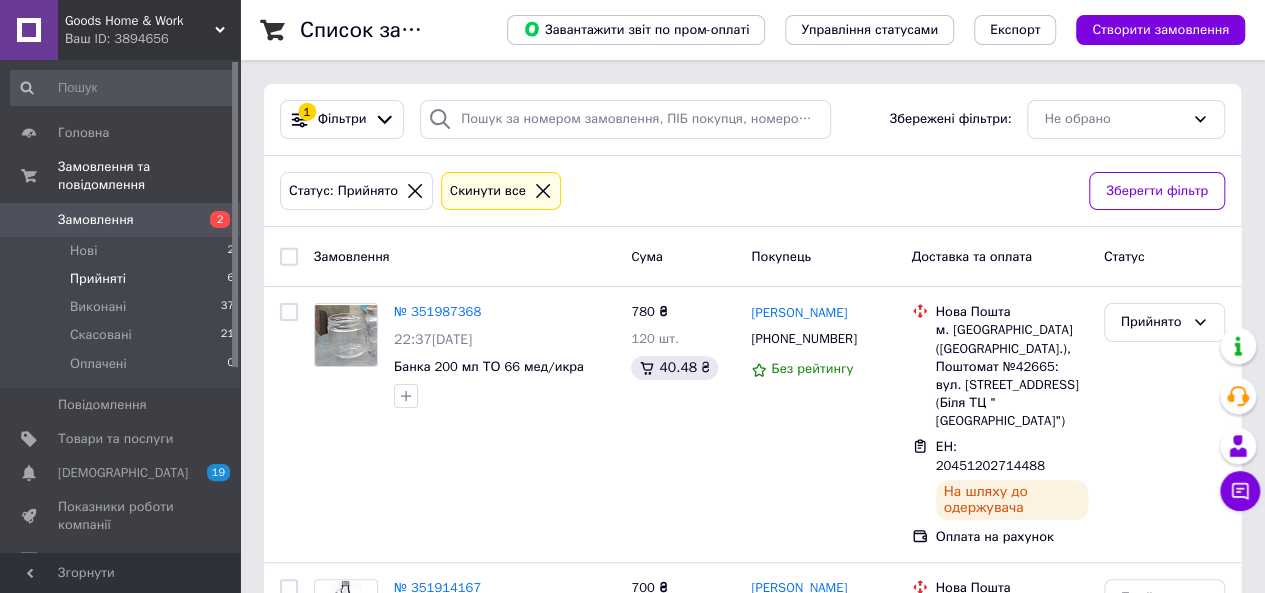 click on "Замовлення 2" at bounding box center [123, 220] 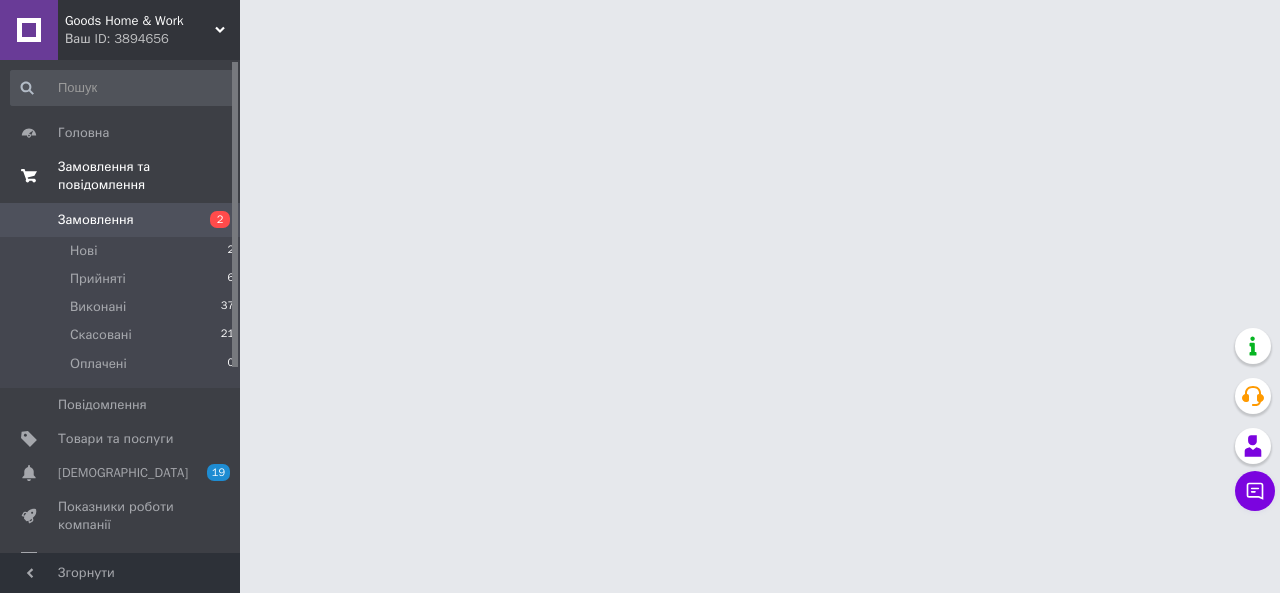 click on "Замовлення та повідомлення" at bounding box center (149, 176) 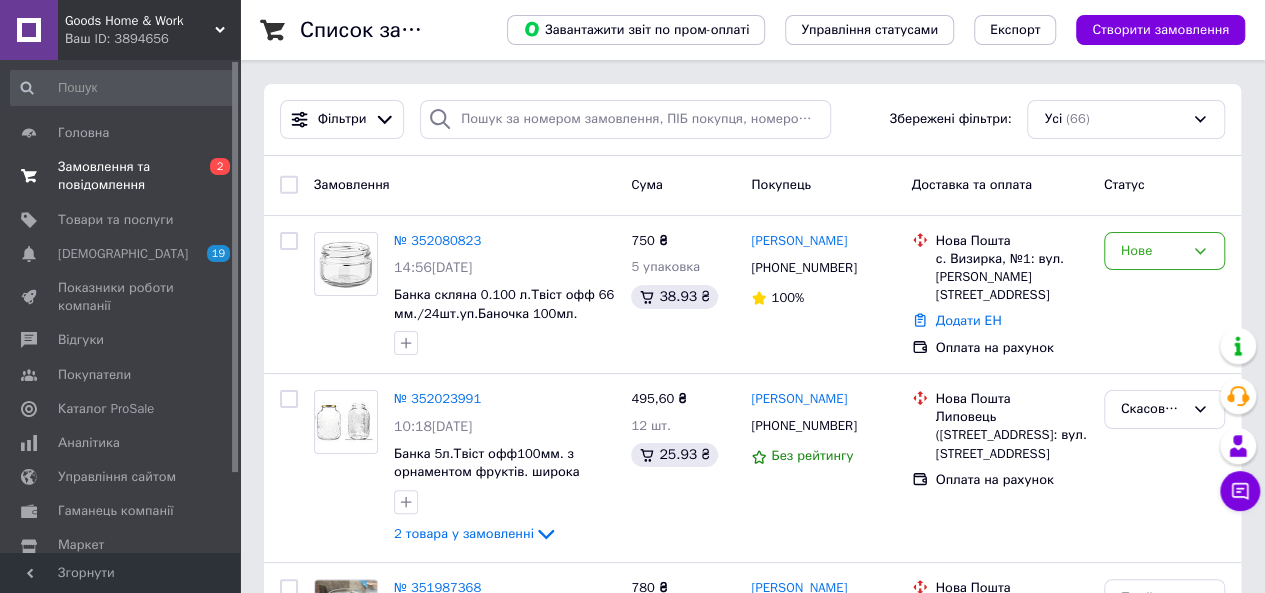 click on "Замовлення та повідомлення" at bounding box center [121, 176] 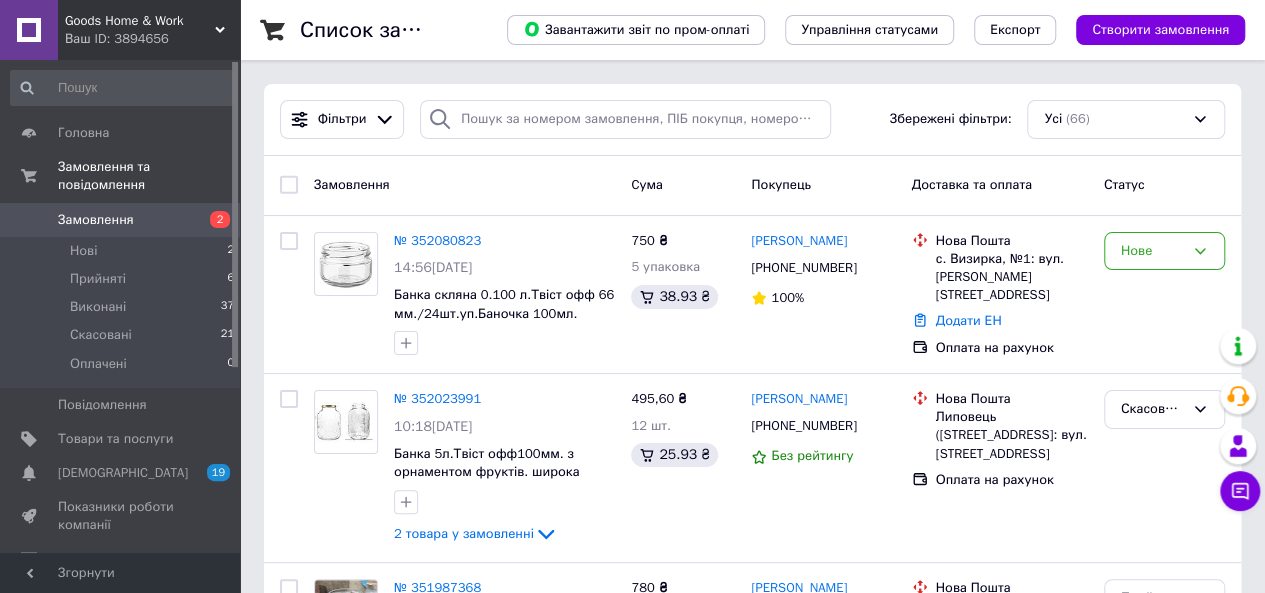 click on "Замовлення" at bounding box center (121, 220) 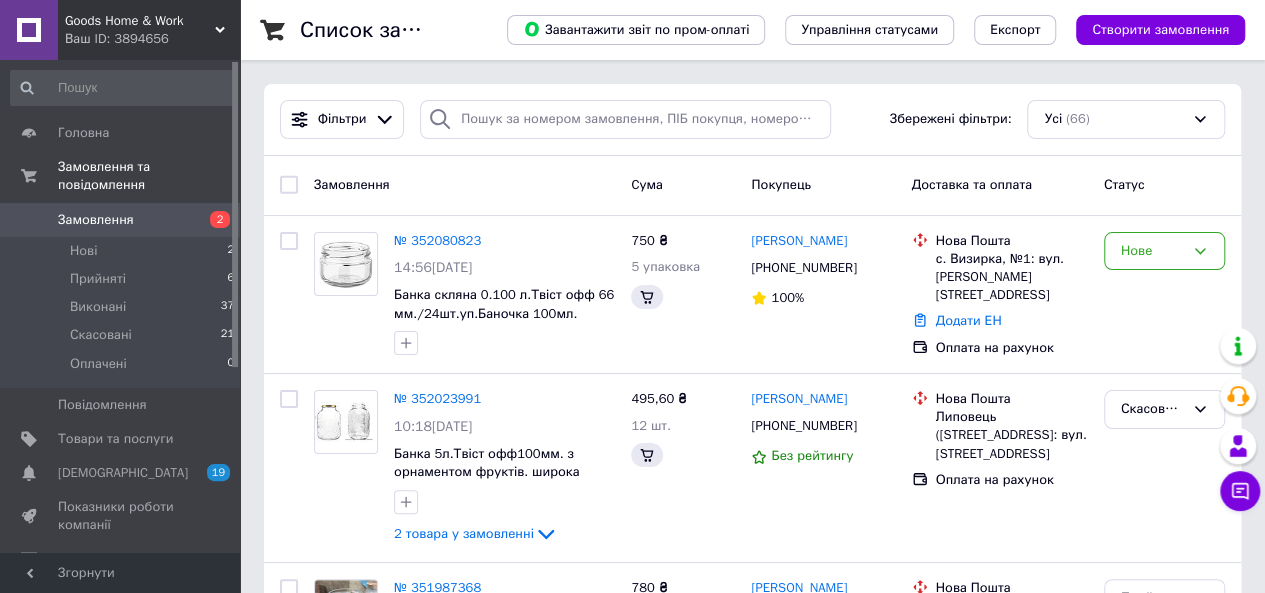 click on "Замовлення" at bounding box center (121, 220) 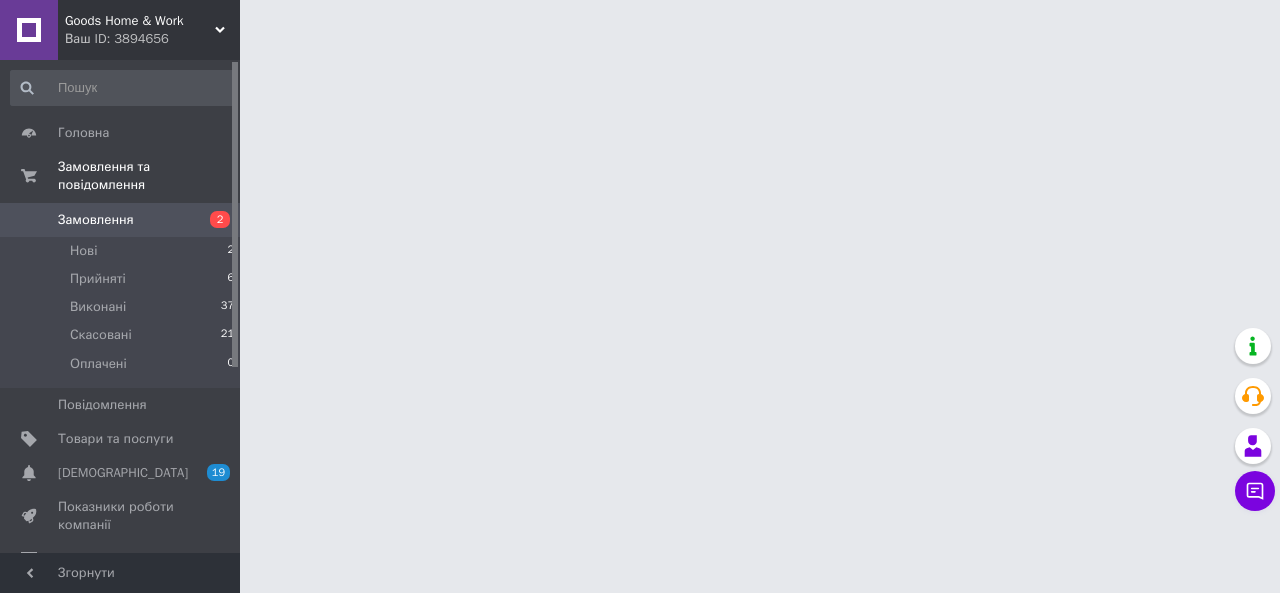 click on "Замовлення" at bounding box center [121, 220] 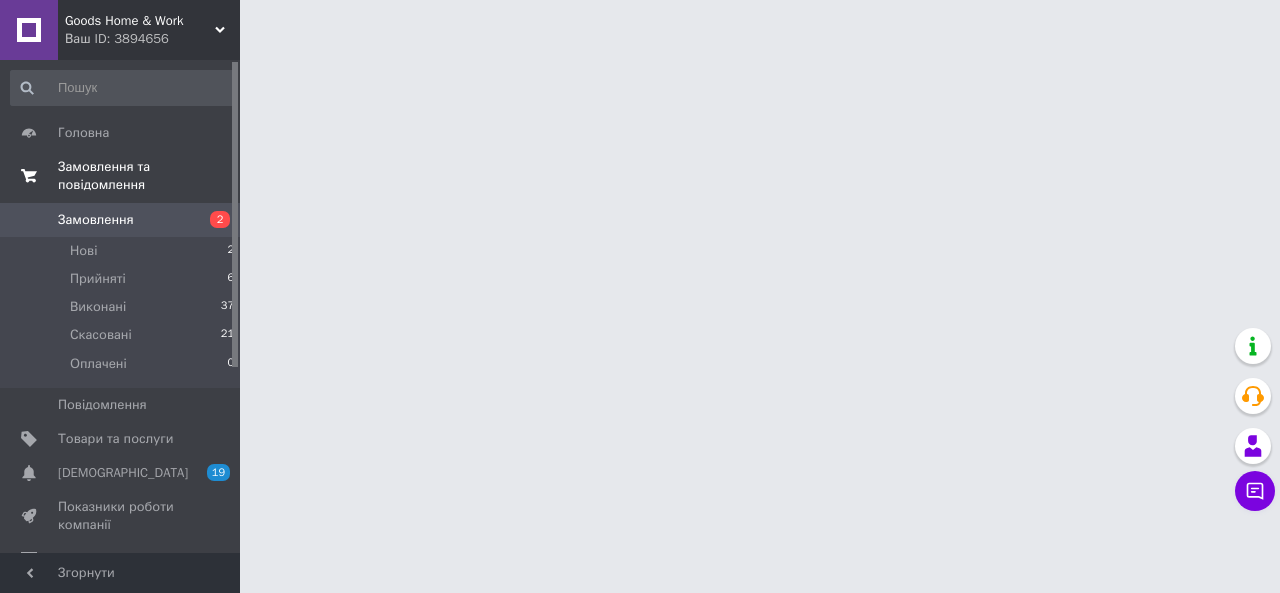 click on "Замовлення та повідомлення" at bounding box center (149, 176) 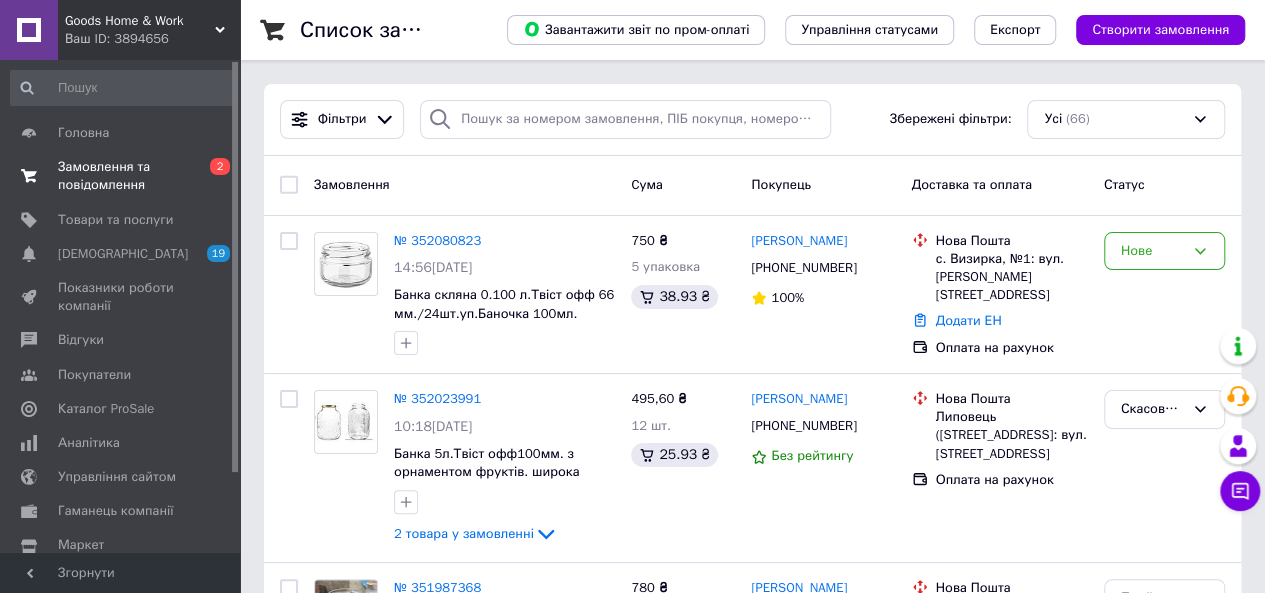 click on "Замовлення та повідомлення" at bounding box center (121, 176) 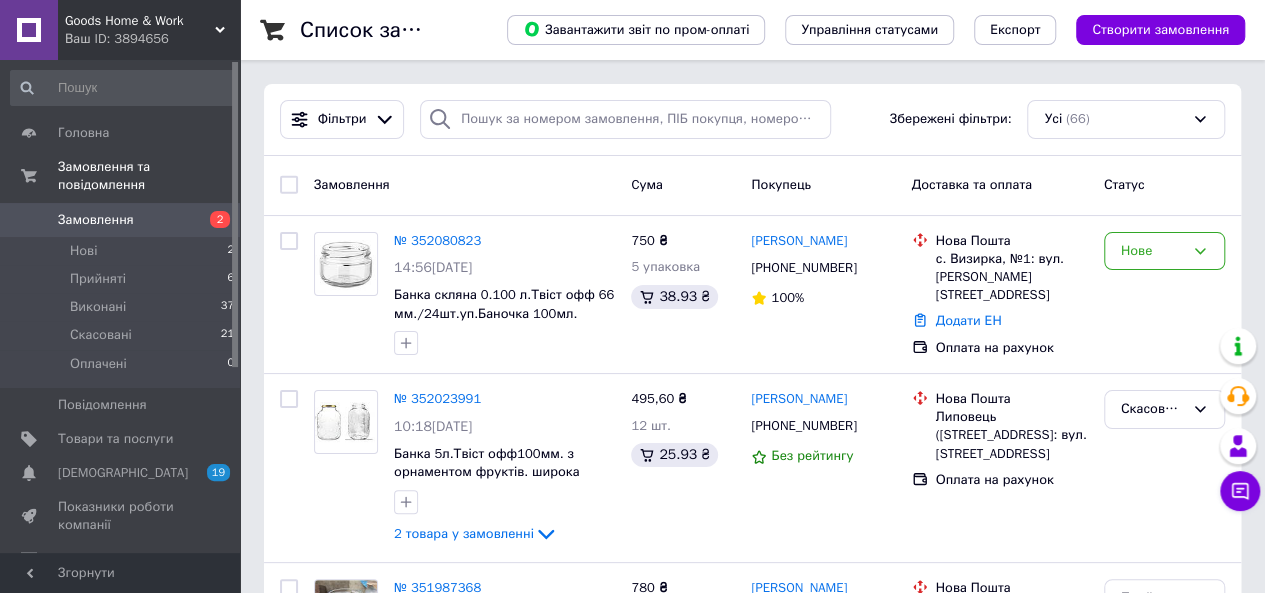 click on "Замовлення" at bounding box center (121, 220) 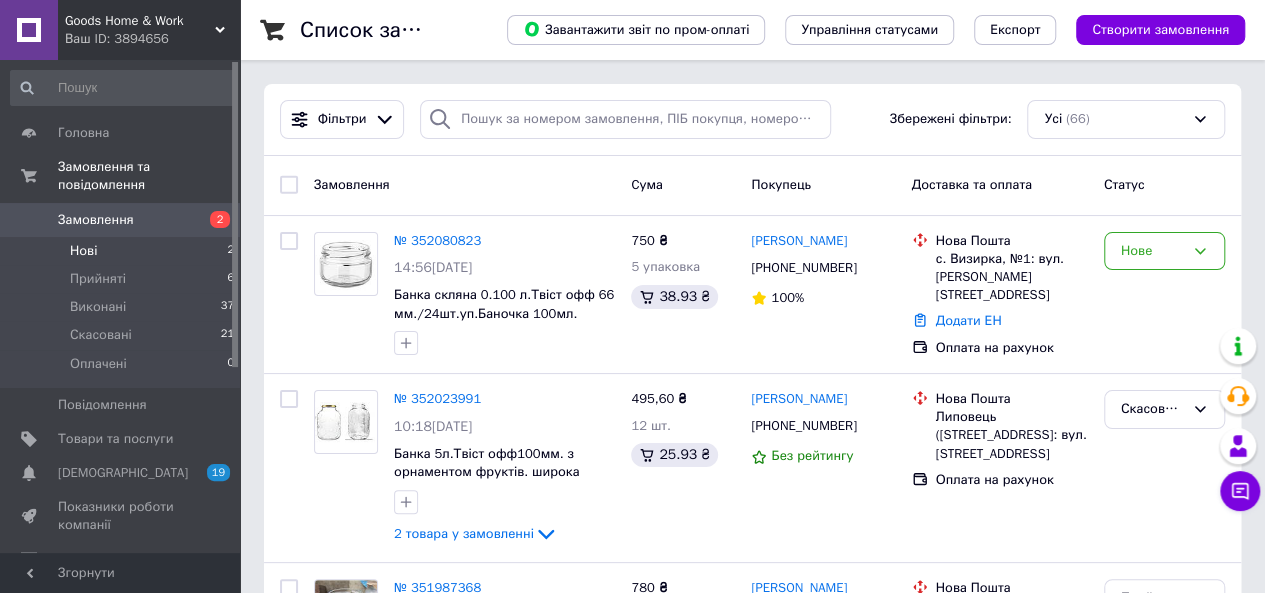 click on "Нові 2" at bounding box center [123, 251] 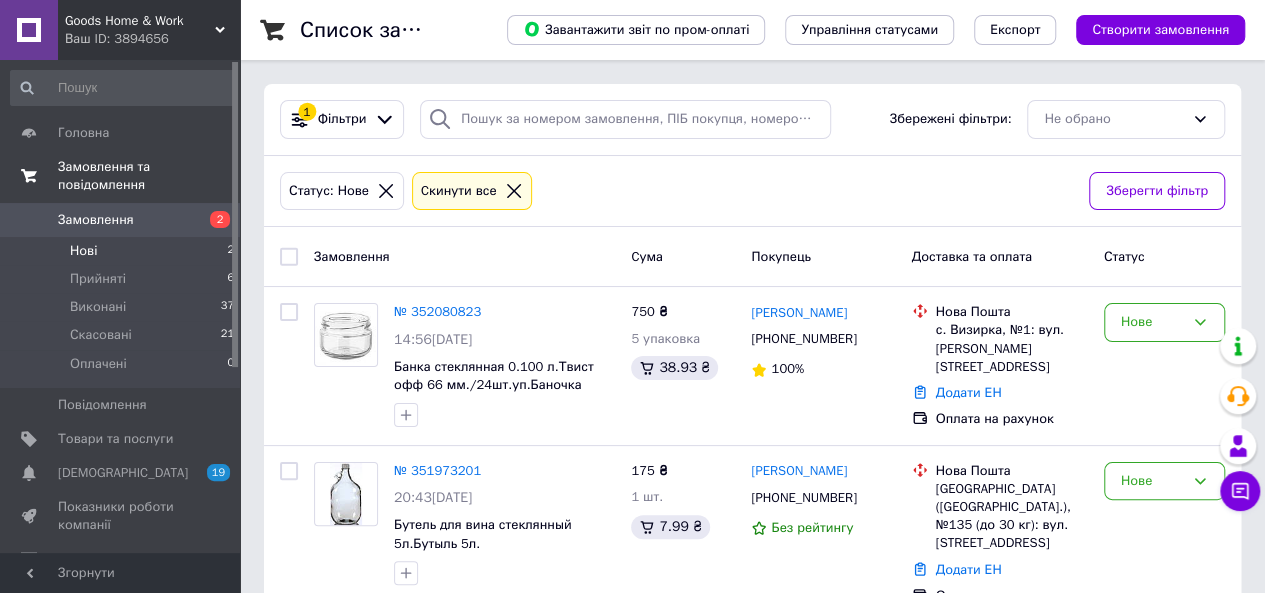 click on "Замовлення та повідомлення" at bounding box center [123, 176] 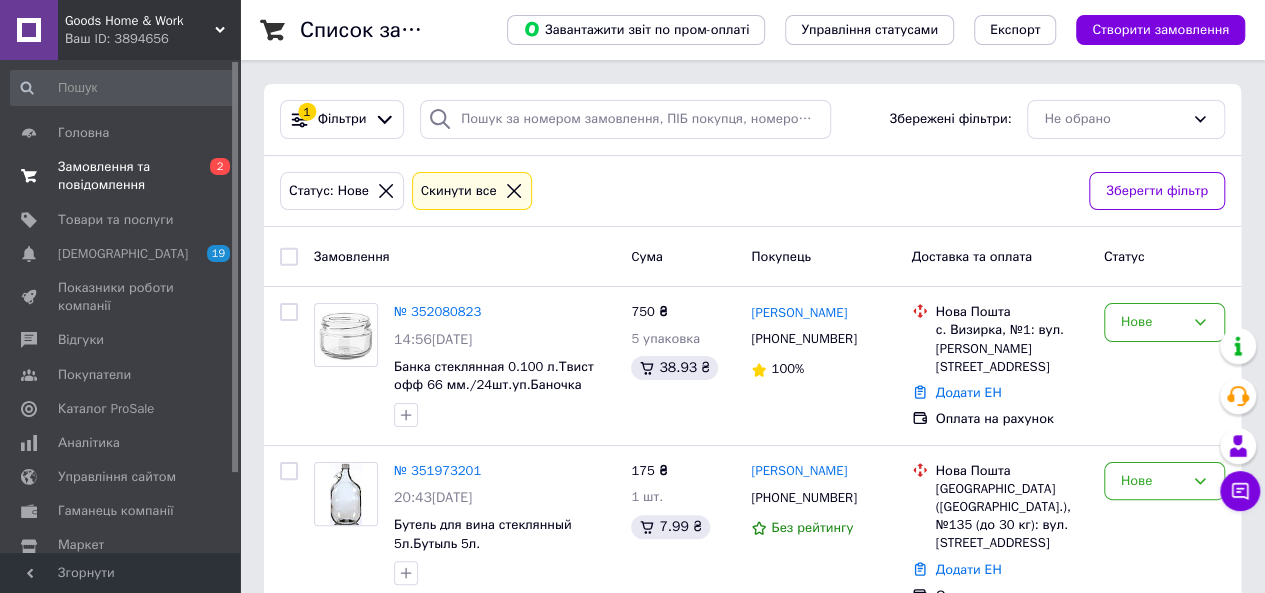 click on "Замовлення та повідомлення" at bounding box center [121, 176] 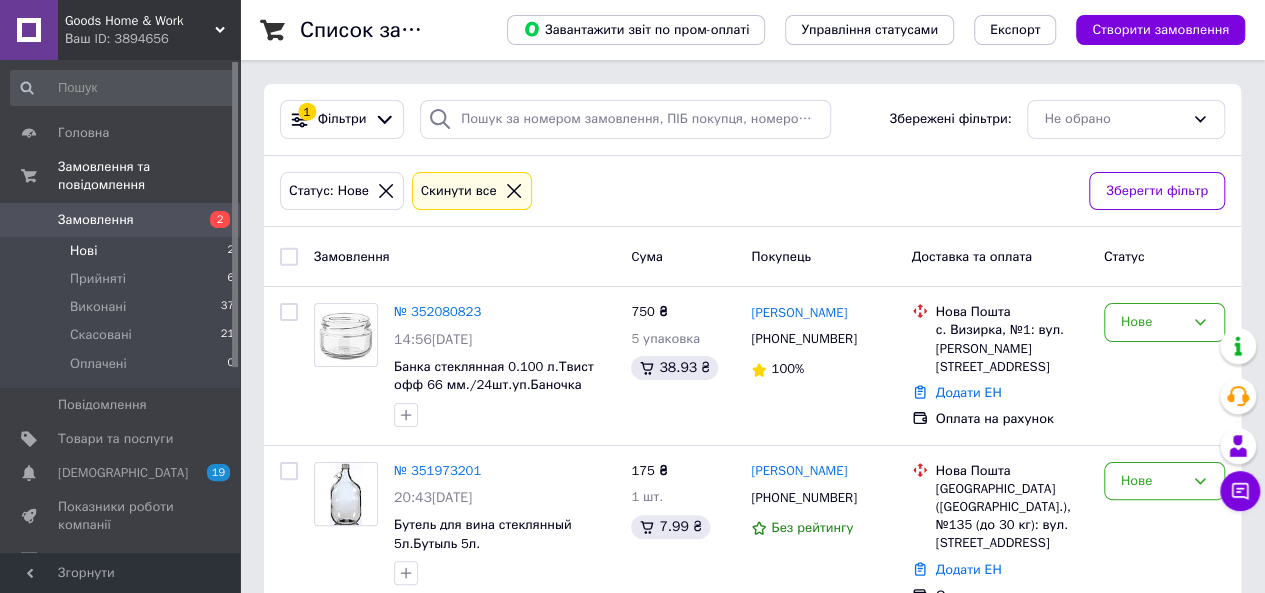 click on "2" at bounding box center (220, 219) 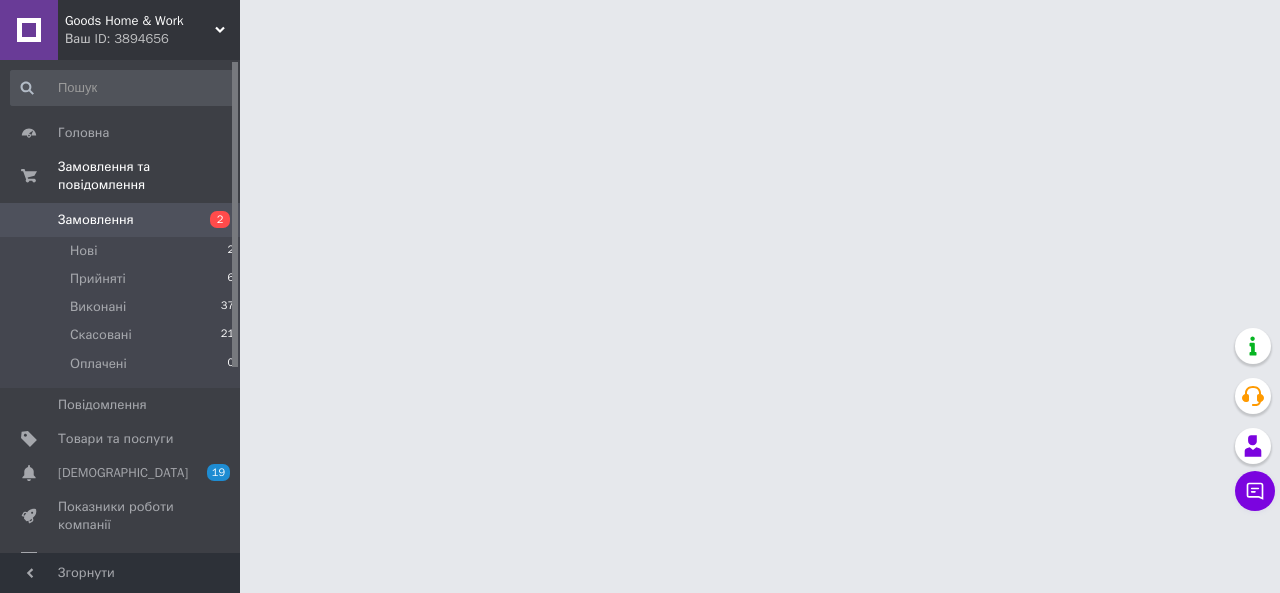 click on "Замовлення" at bounding box center [96, 220] 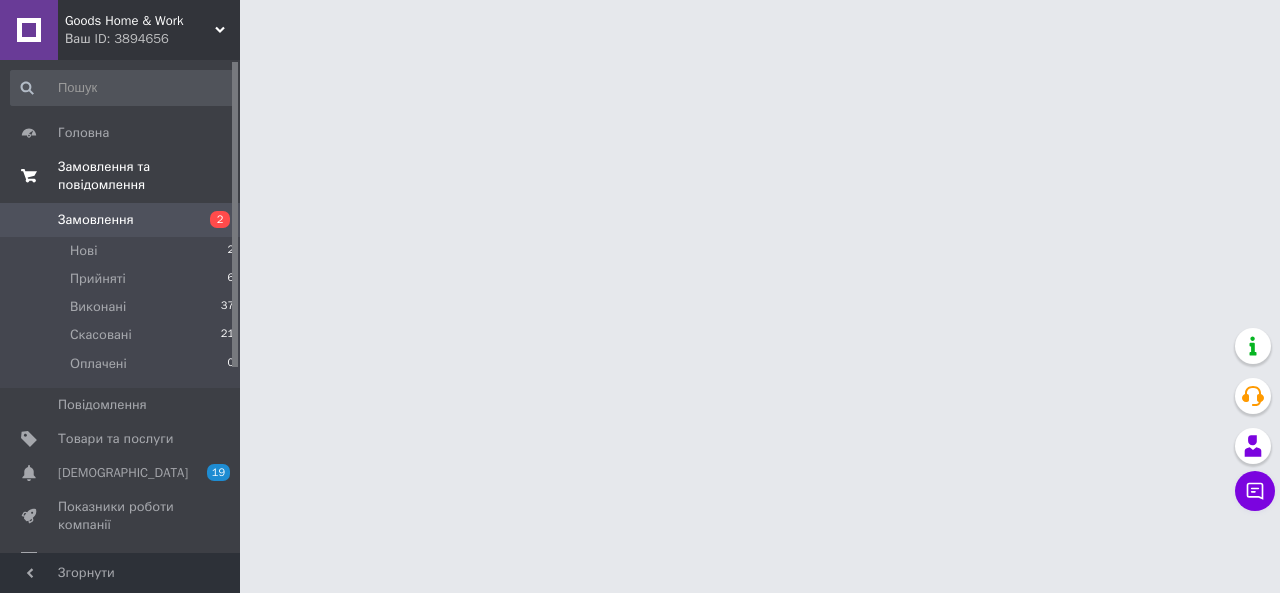 click on "Замовлення та повідомлення" at bounding box center [149, 176] 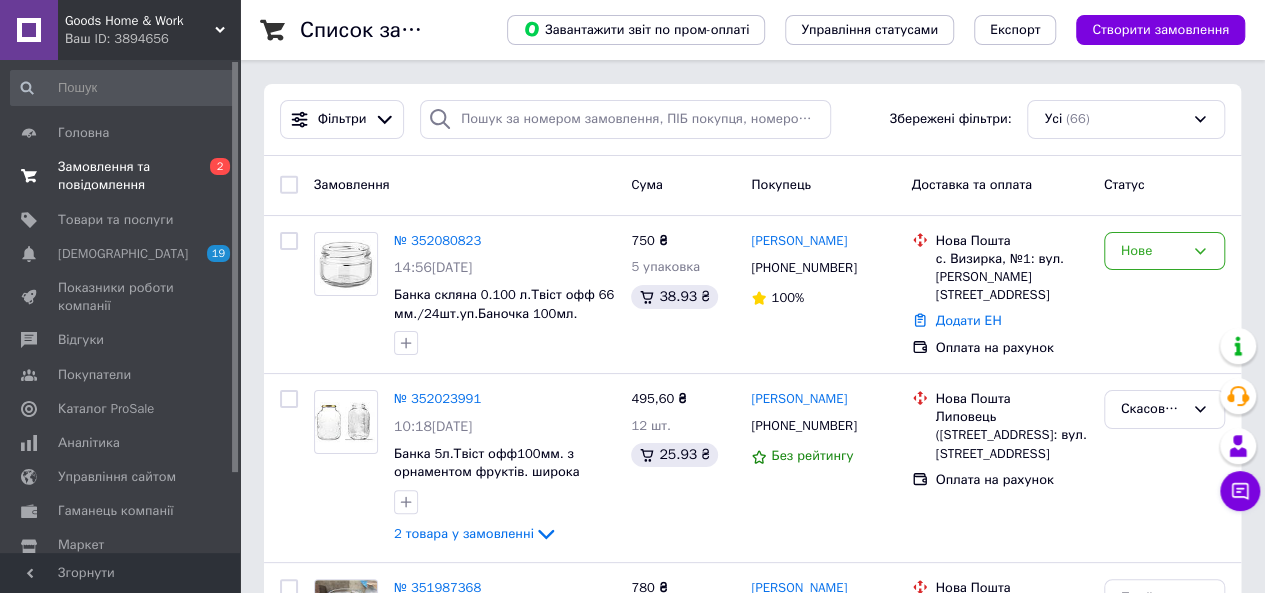 click on "Замовлення та повідомлення" at bounding box center [121, 176] 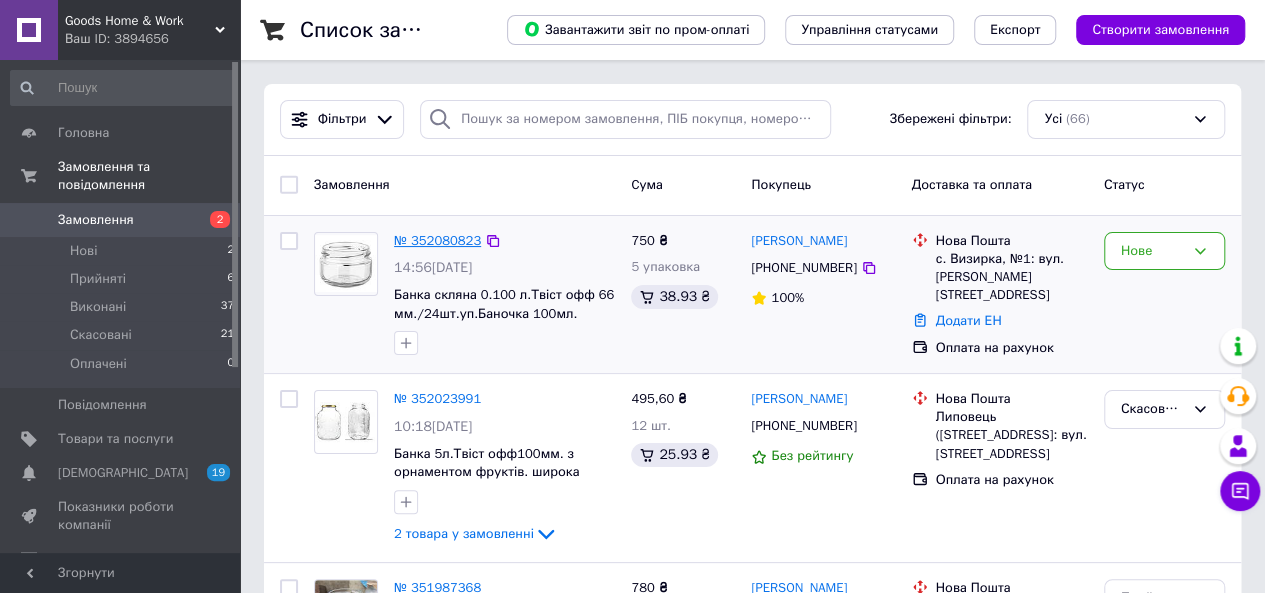 click on "№ 352080823" at bounding box center [437, 240] 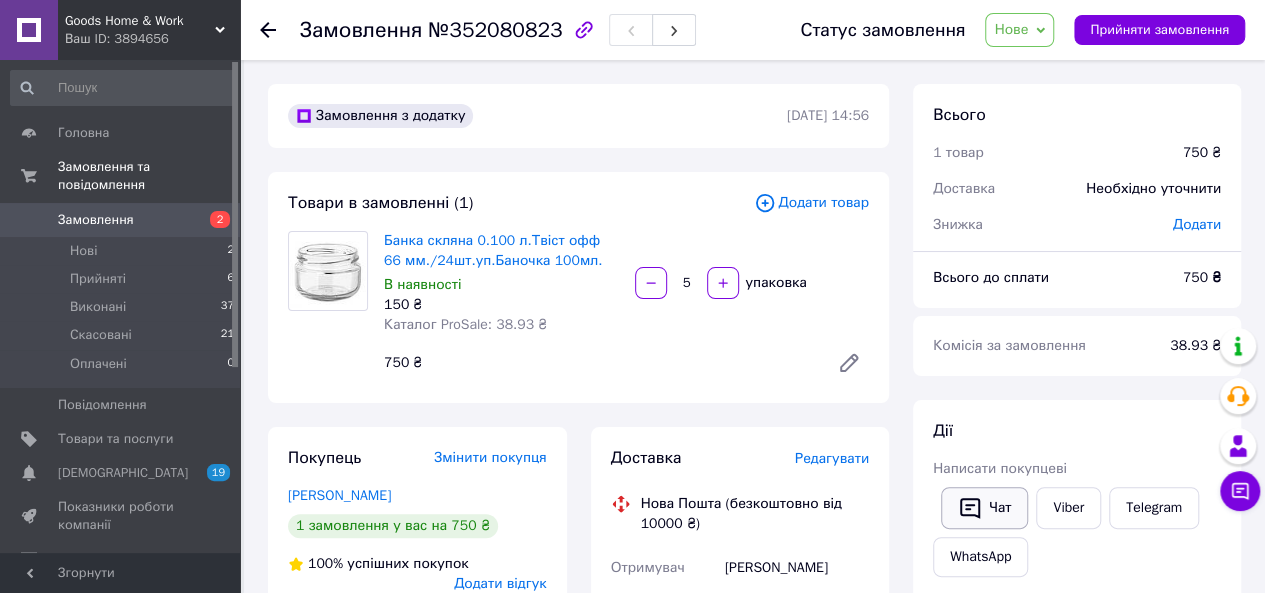 click on "Написати покупцеві" at bounding box center (1000, 468) 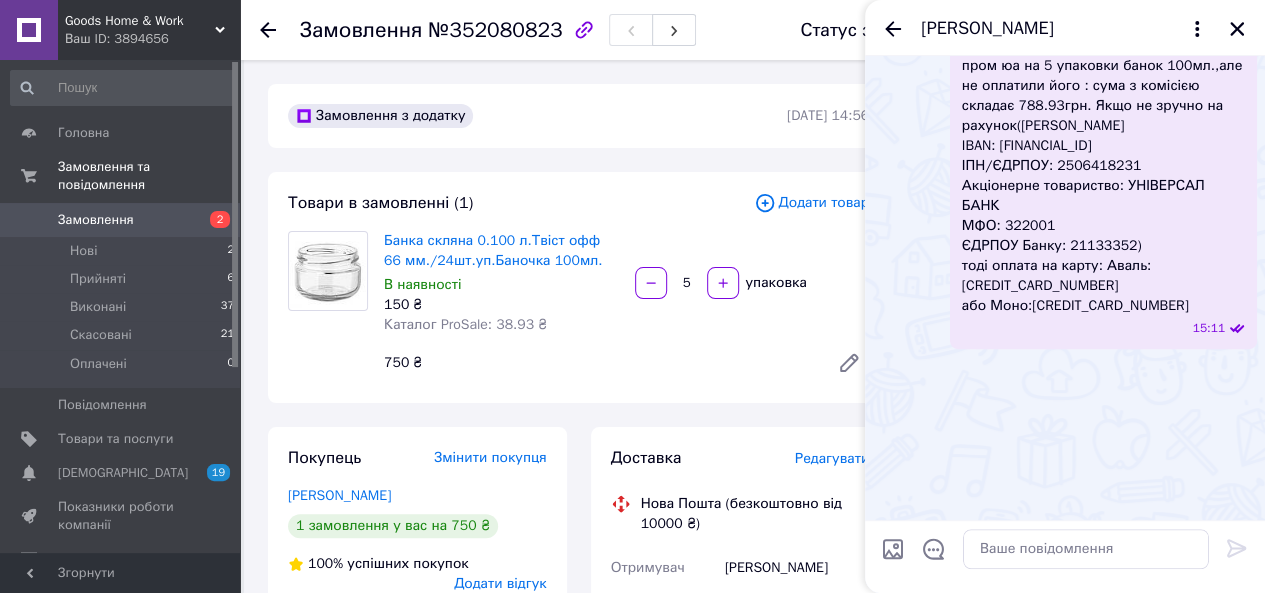 scroll, scrollTop: 384, scrollLeft: 0, axis: vertical 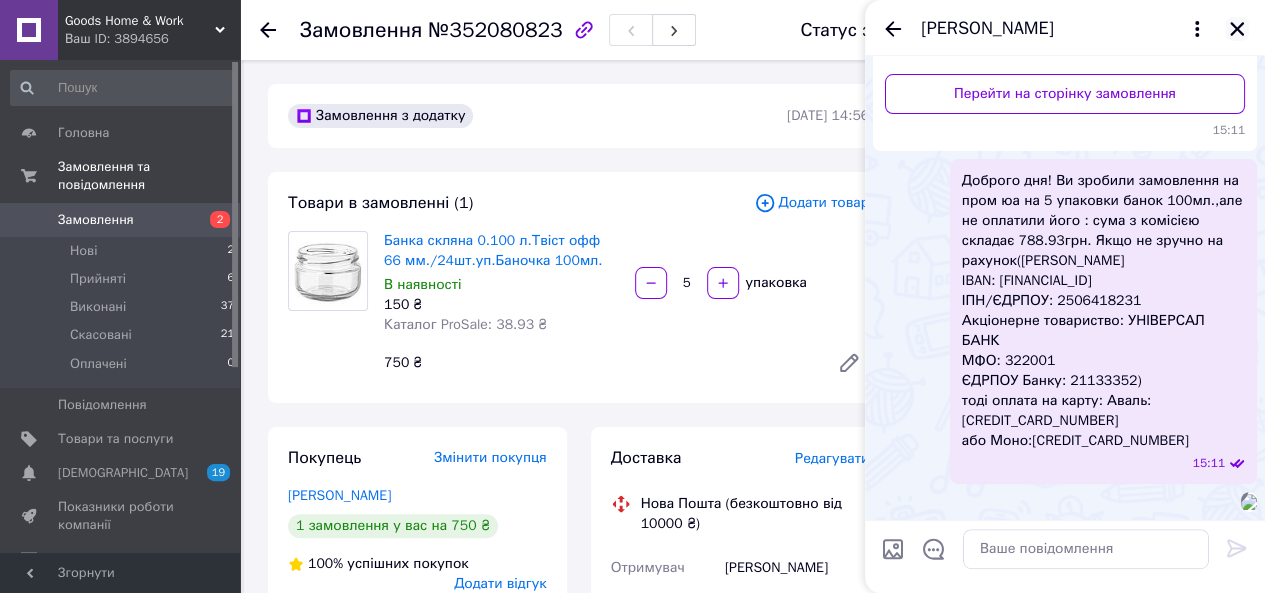 click 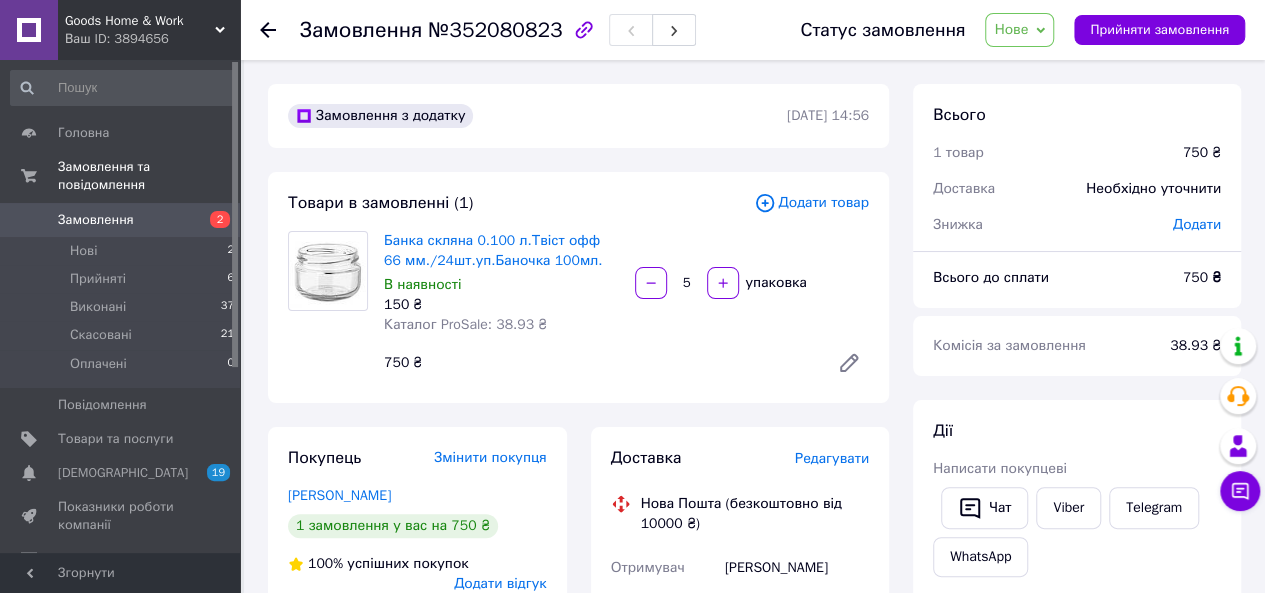 click on "Замовлення" at bounding box center (121, 220) 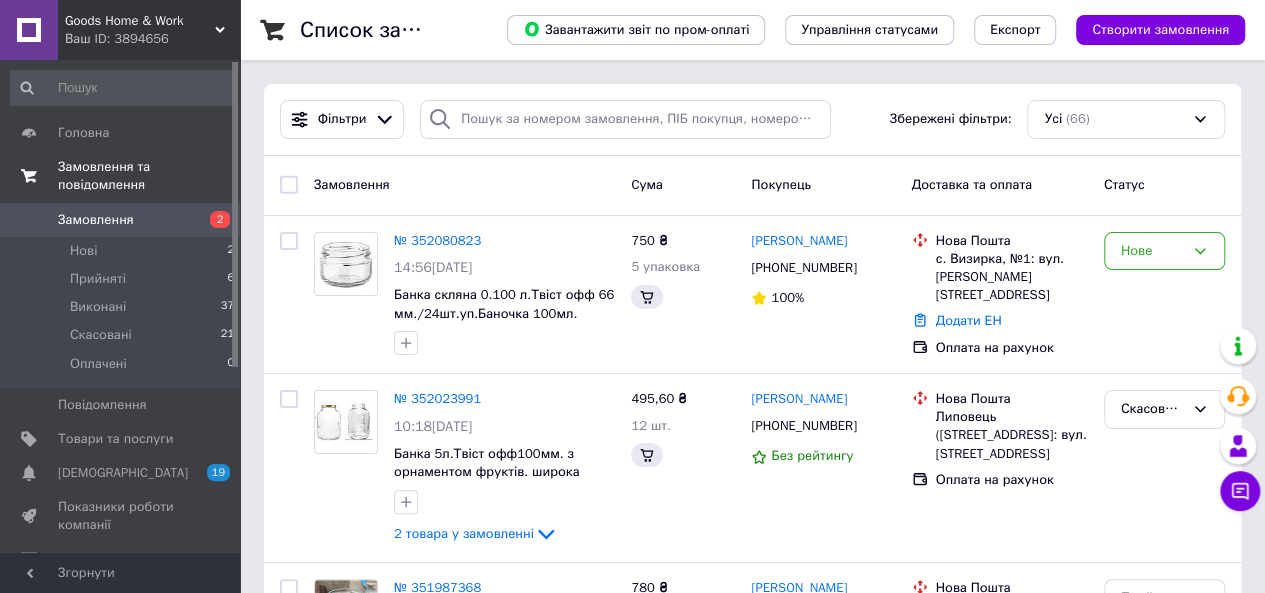 click on "Замовлення та повідомлення" at bounding box center [149, 176] 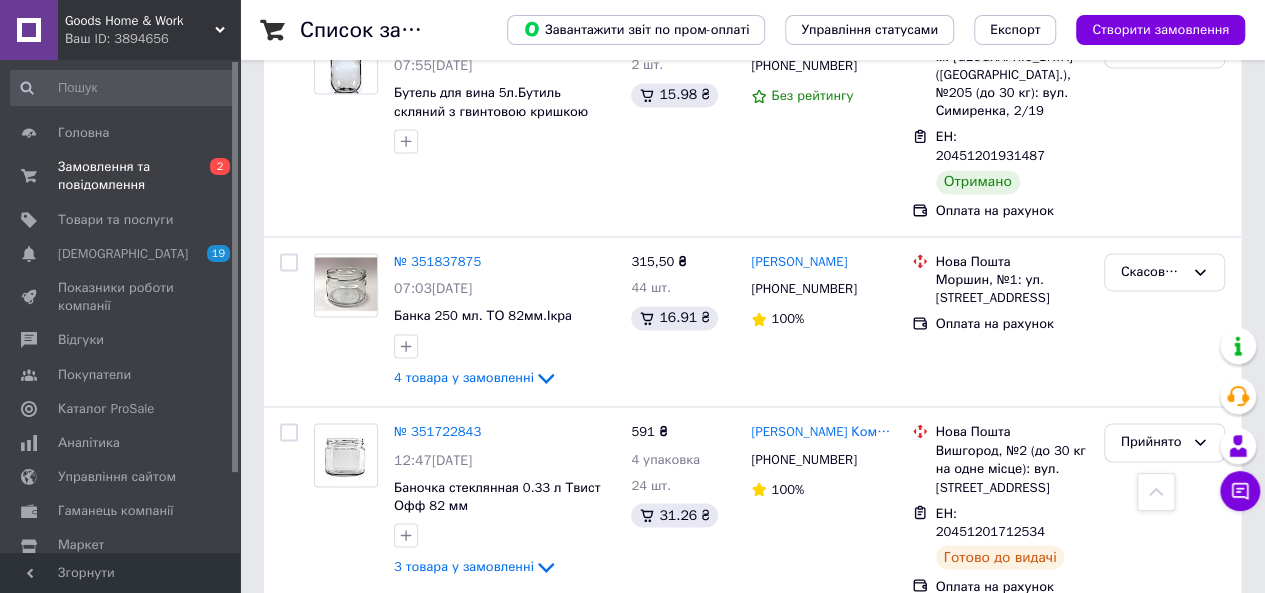 scroll, scrollTop: 0, scrollLeft: 0, axis: both 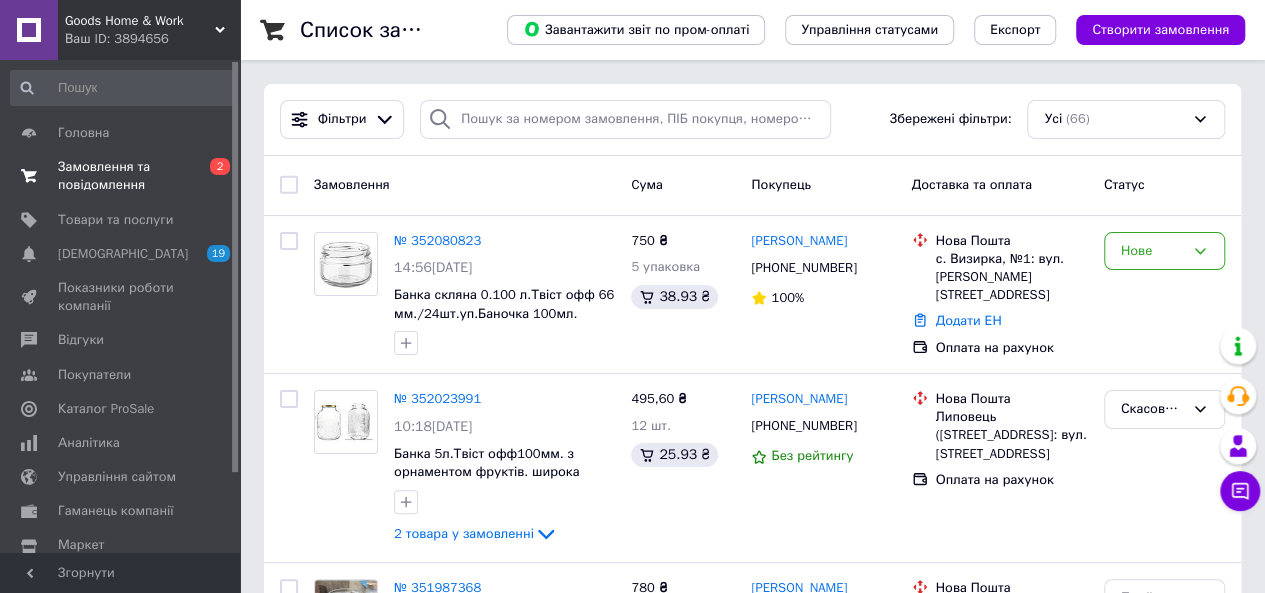click on "Замовлення та повідомлення 0 2" at bounding box center [123, 176] 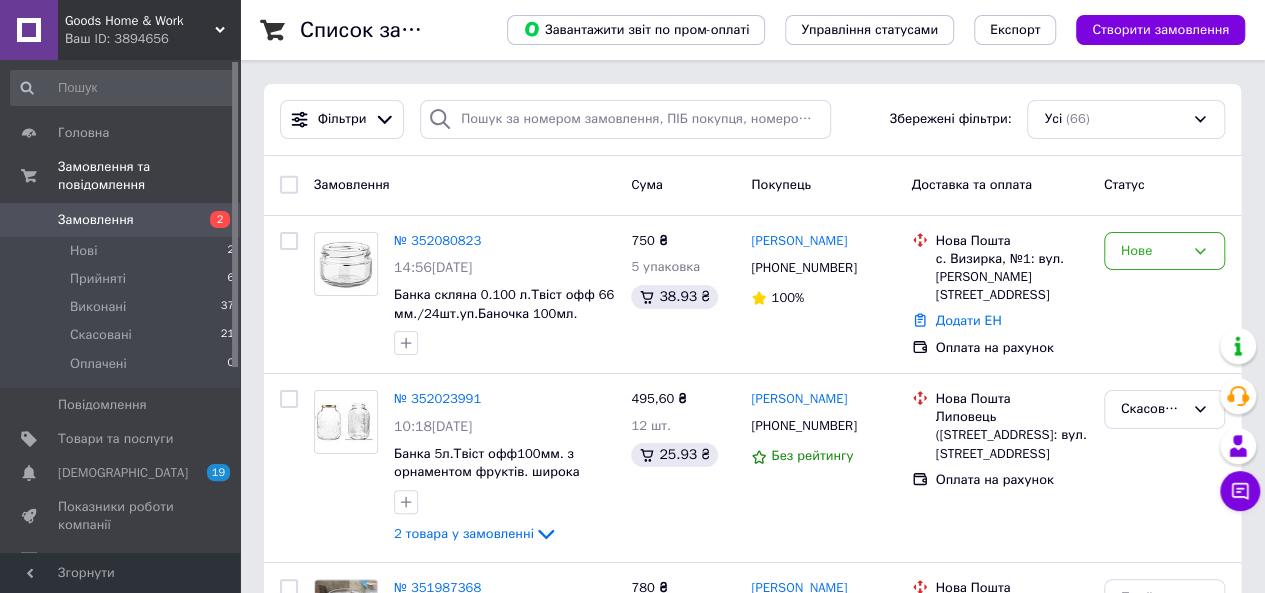 click on "Замовлення" at bounding box center (121, 220) 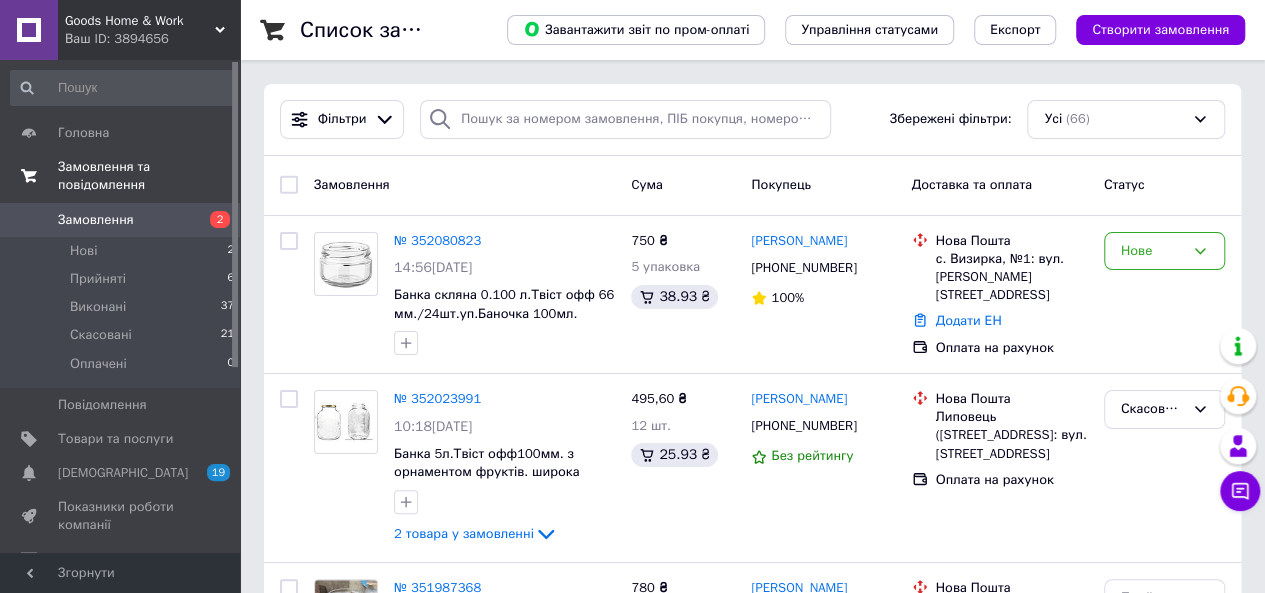 click on "Замовлення та повідомлення" at bounding box center [149, 176] 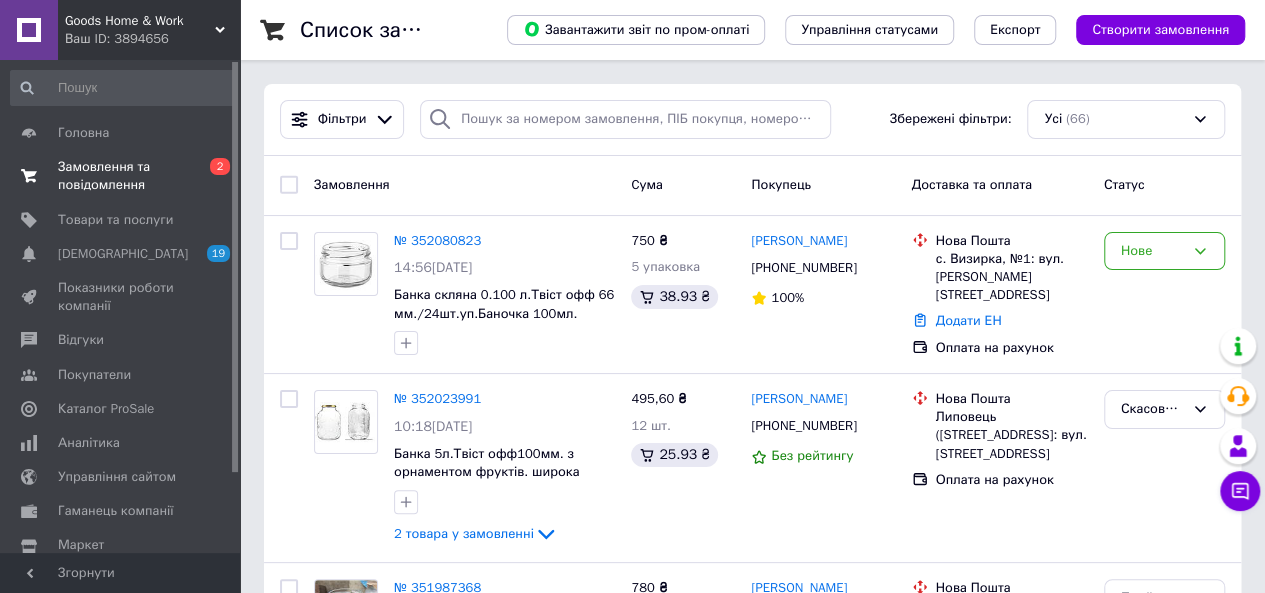 click on "Замовлення та повідомлення" at bounding box center [121, 176] 